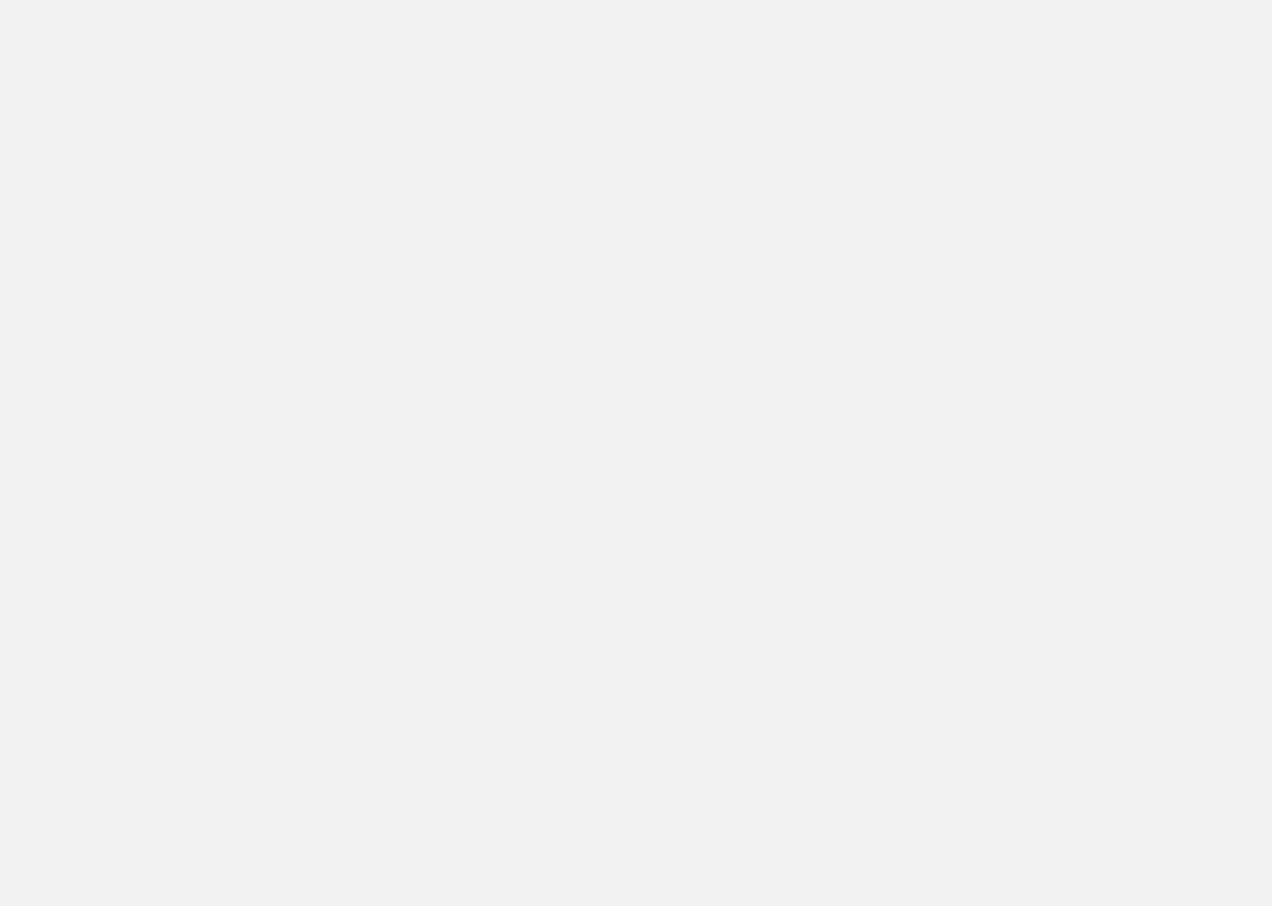 scroll, scrollTop: 0, scrollLeft: 0, axis: both 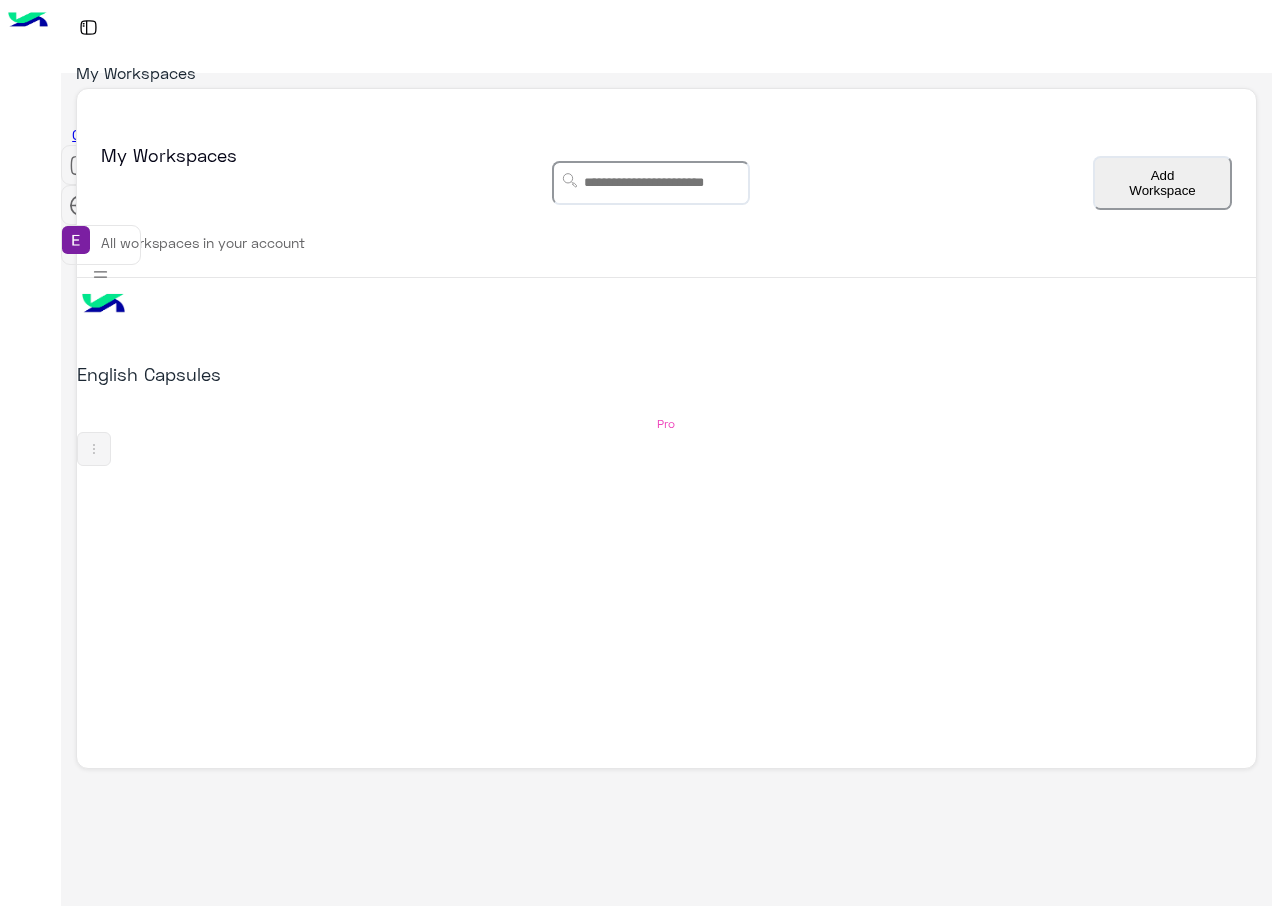 click on "English Capsules" at bounding box center (430, 332) 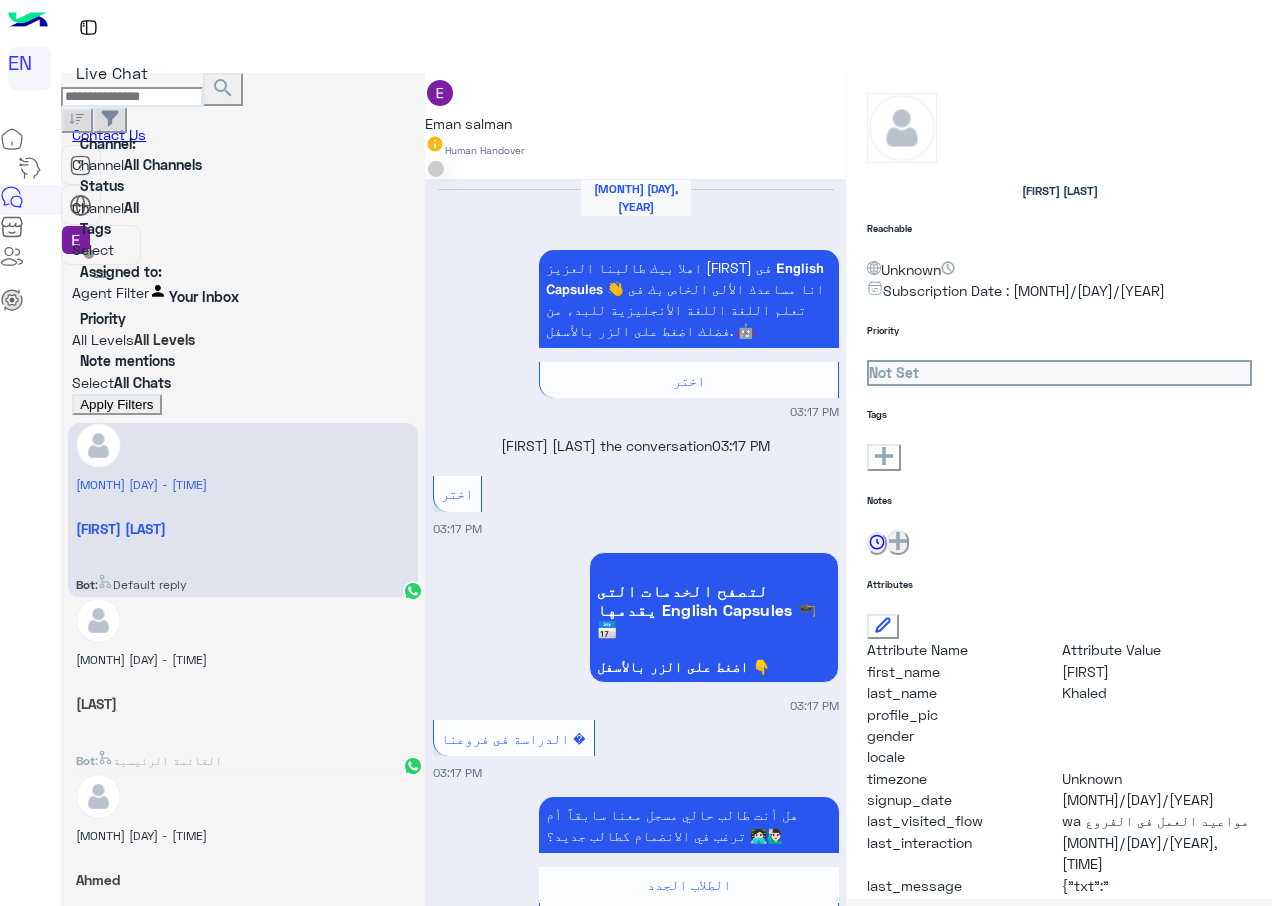 scroll, scrollTop: 1870, scrollLeft: 0, axis: vertical 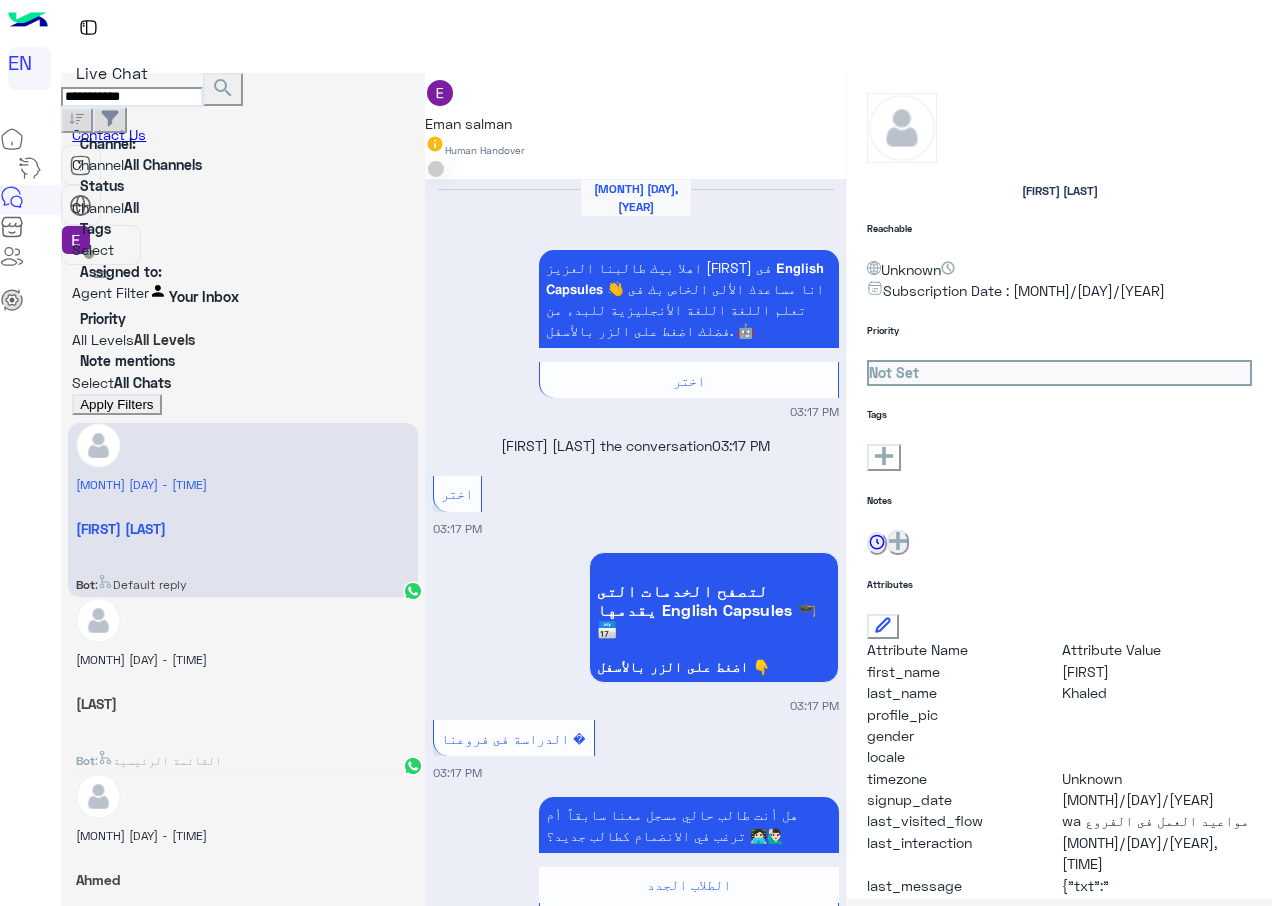 type on "**********" 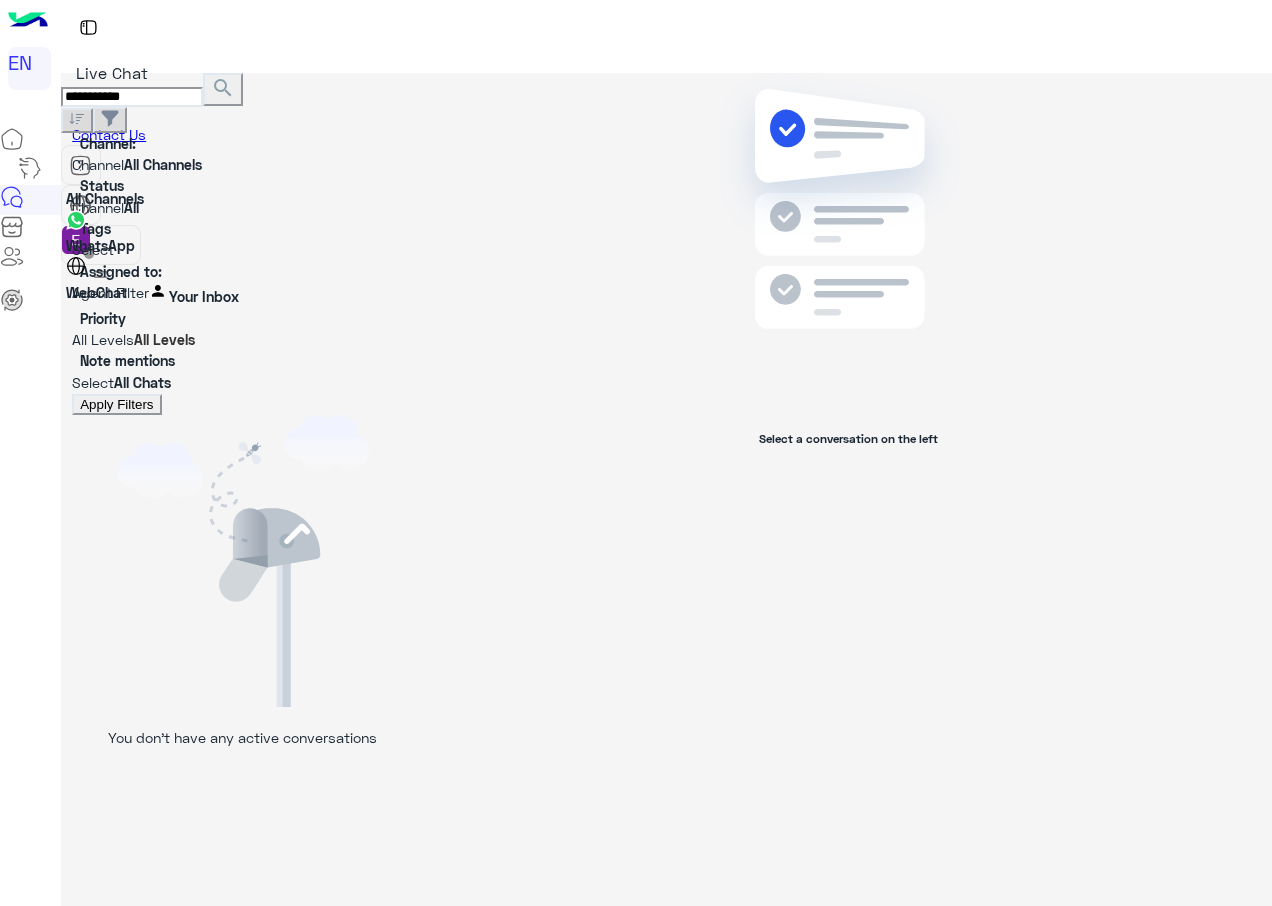 click at bounding box center (243, 164) 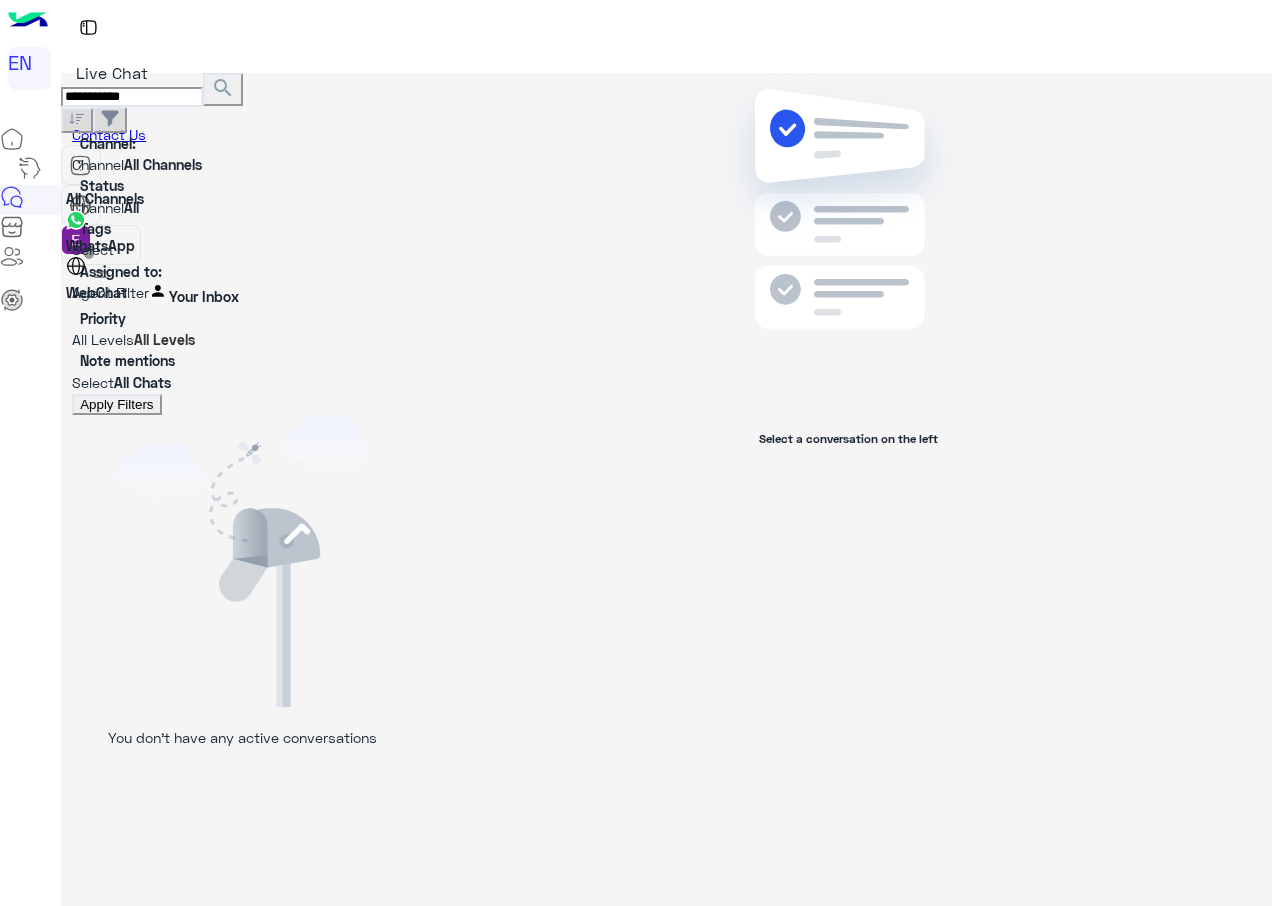 click on "WhatsApp" at bounding box center (100, 245) 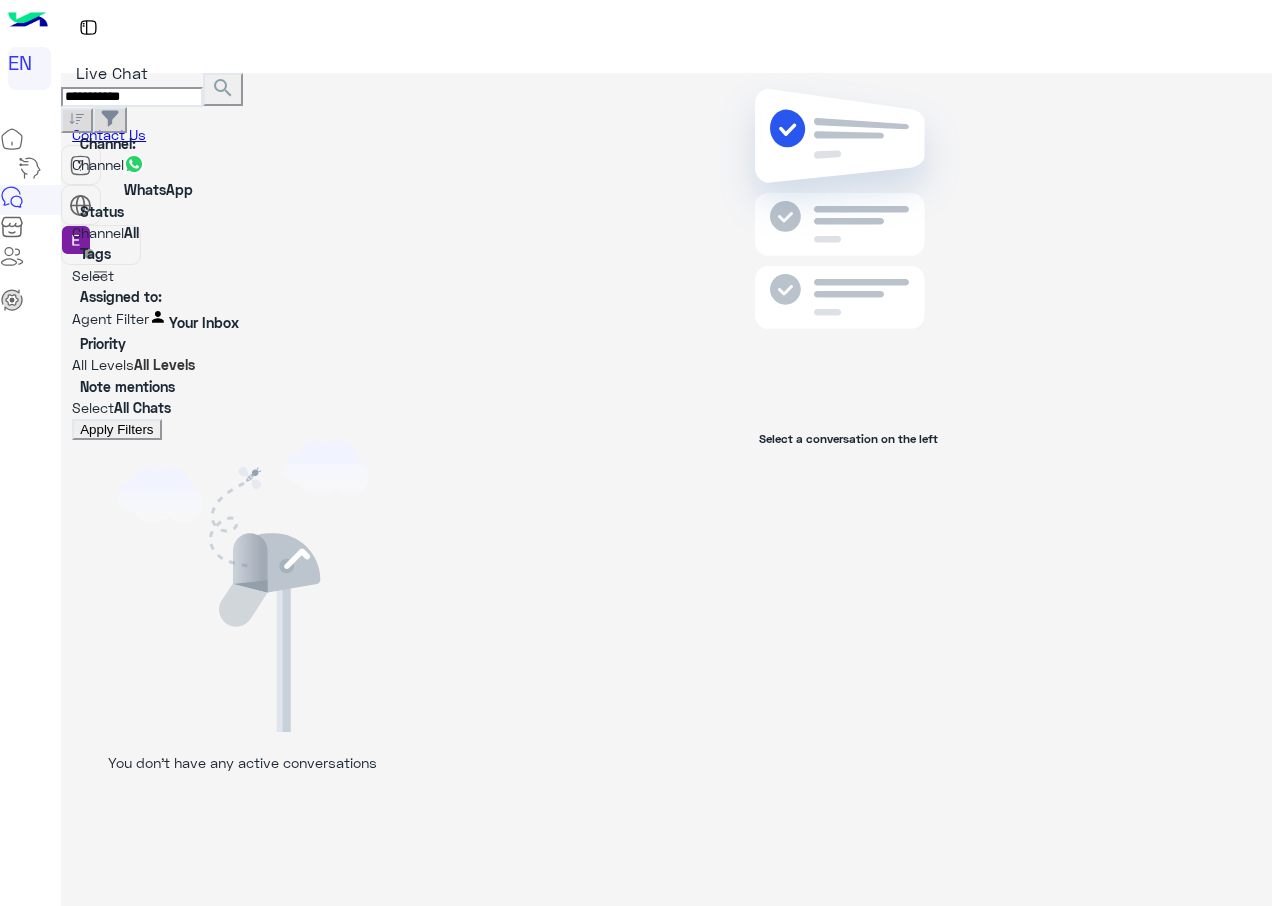 click at bounding box center (414, 320) 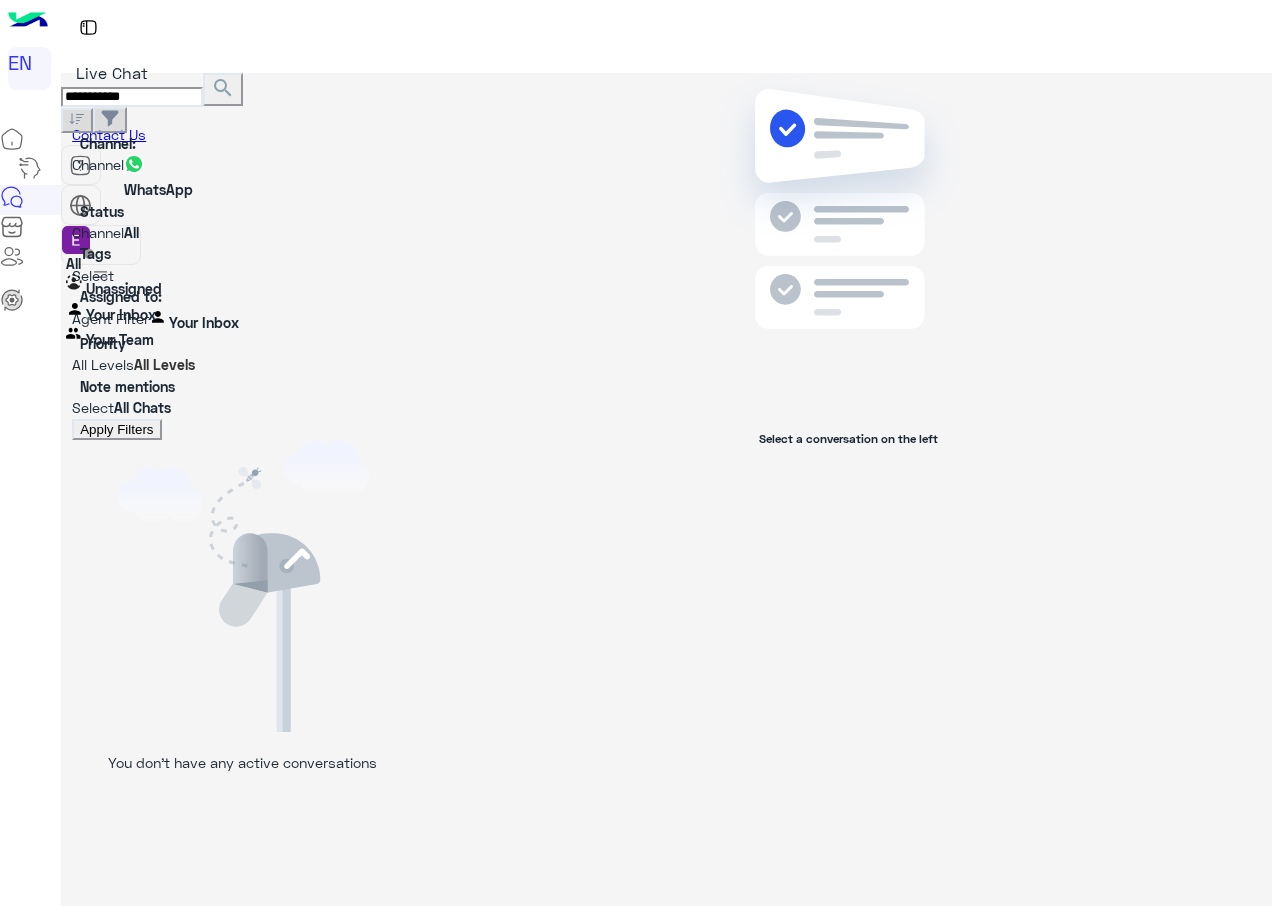 click on "Unassigned" at bounding box center [124, 288] 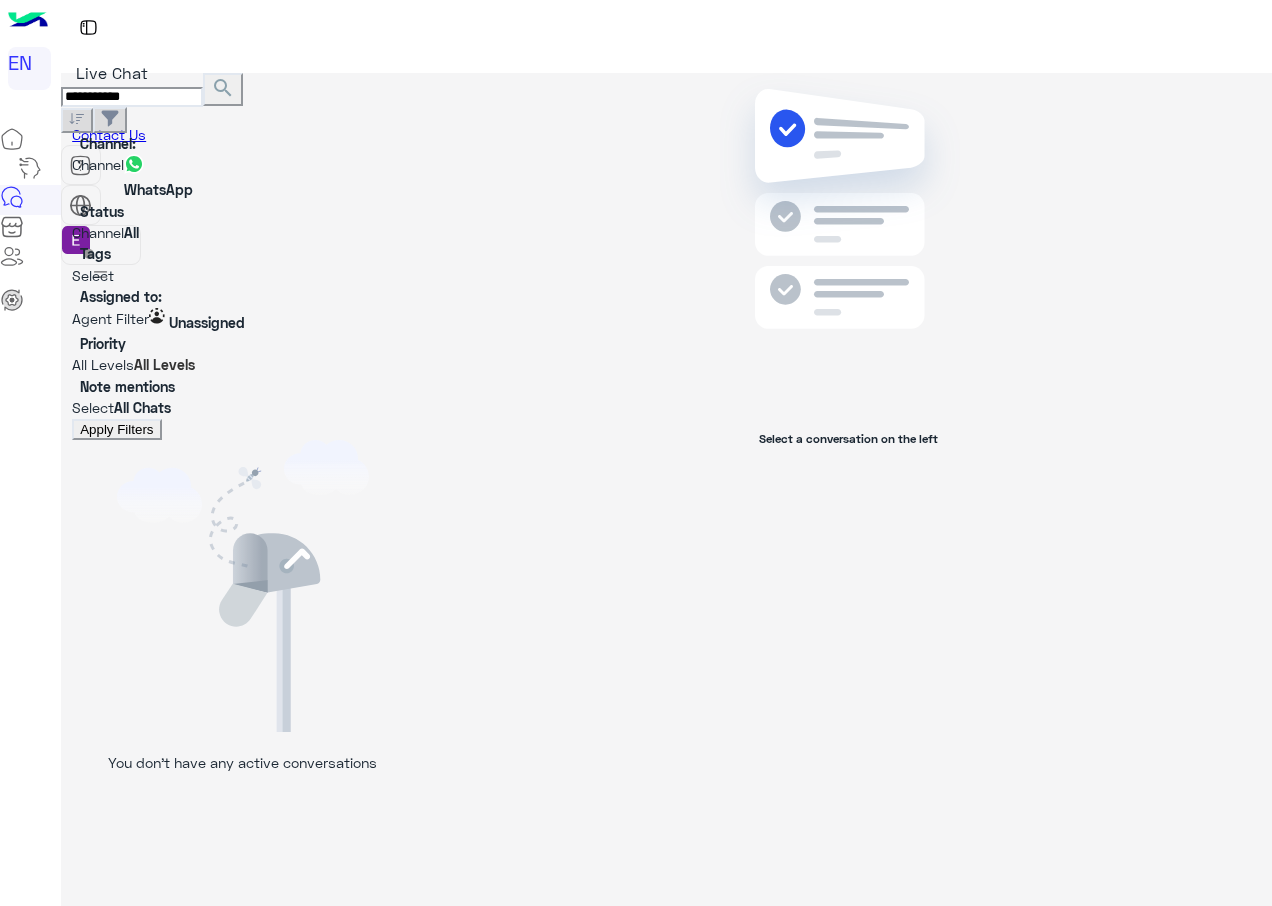 click on "Apply Filters" at bounding box center (116, 429) 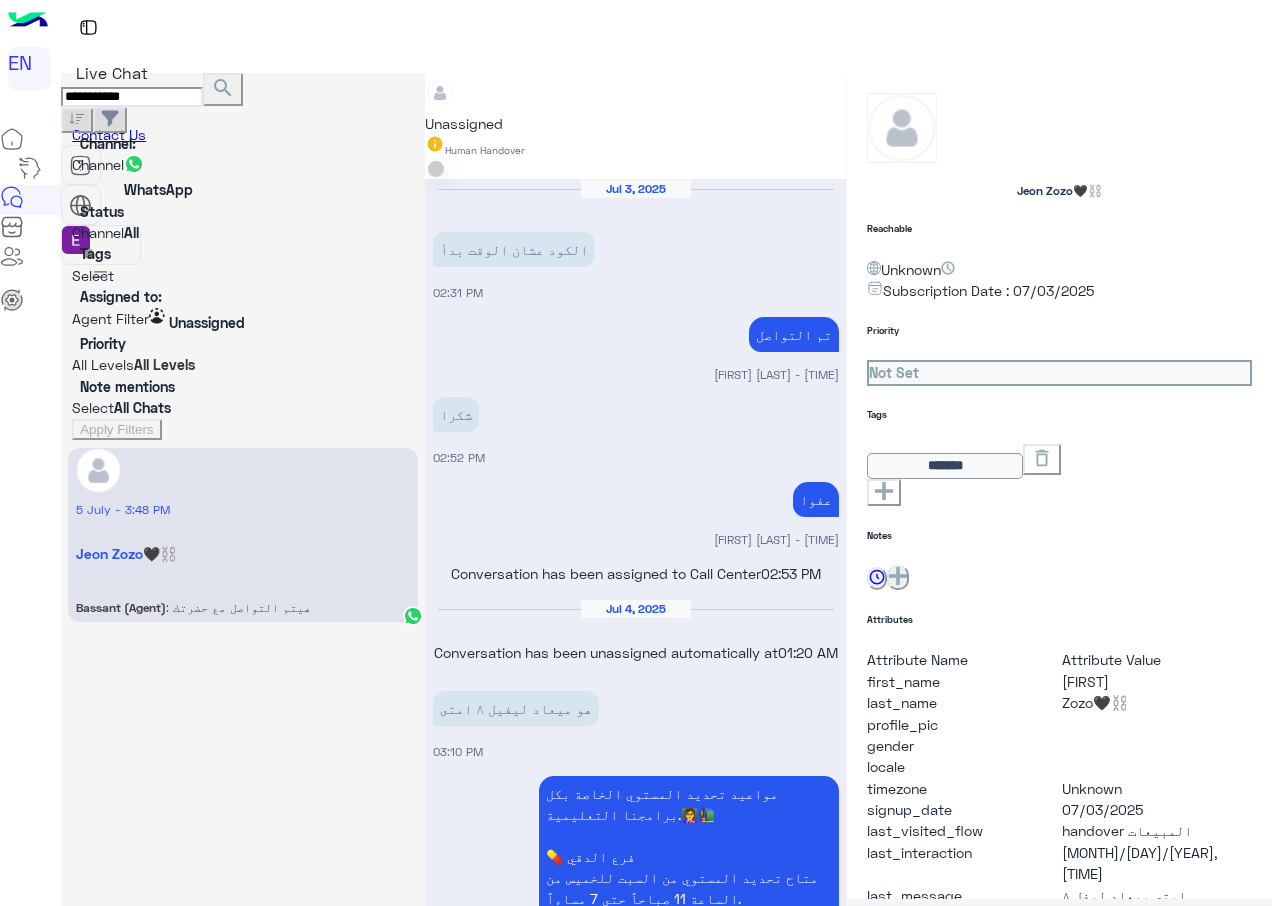 scroll, scrollTop: 1805, scrollLeft: 0, axis: vertical 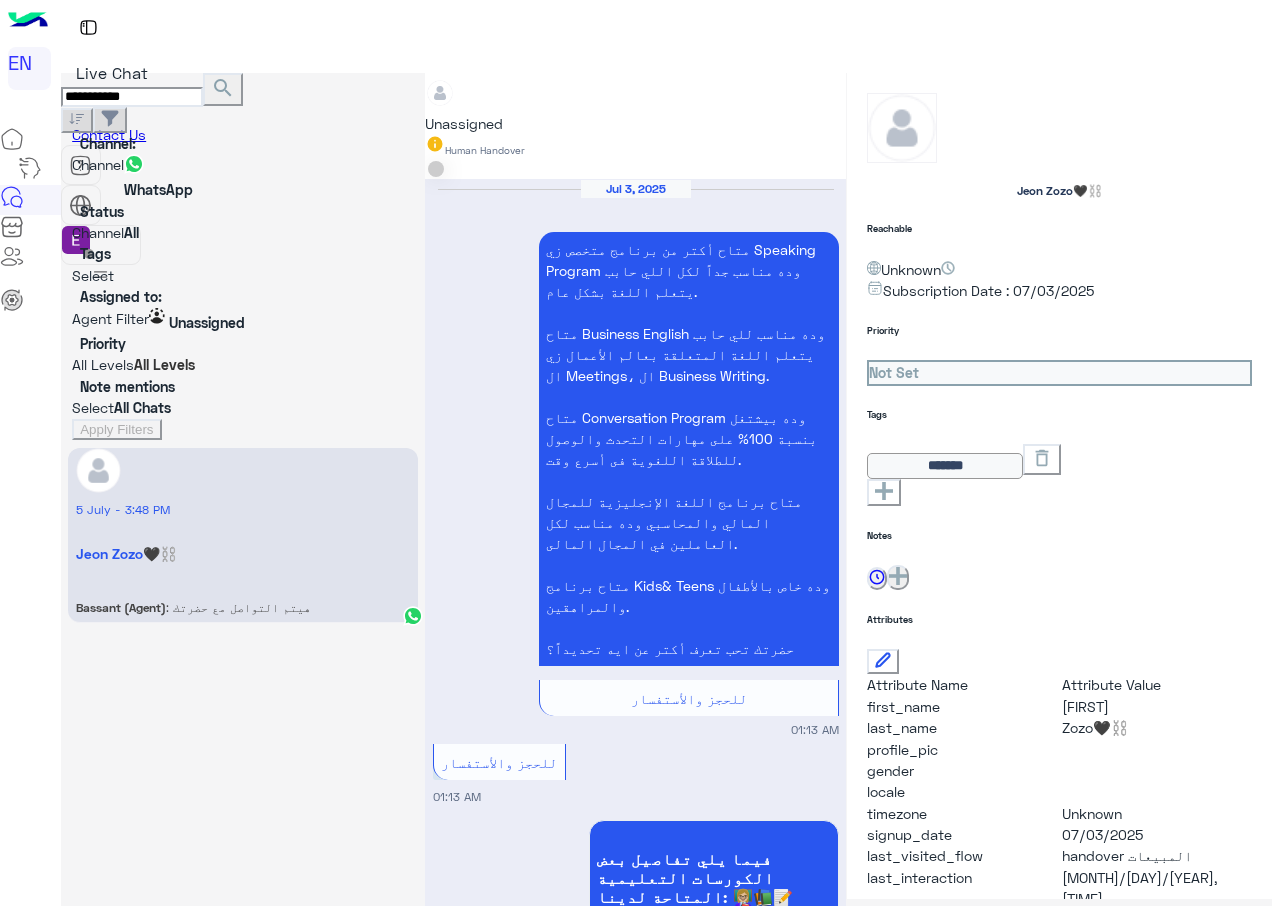 click on "**********" at bounding box center (132, 97) 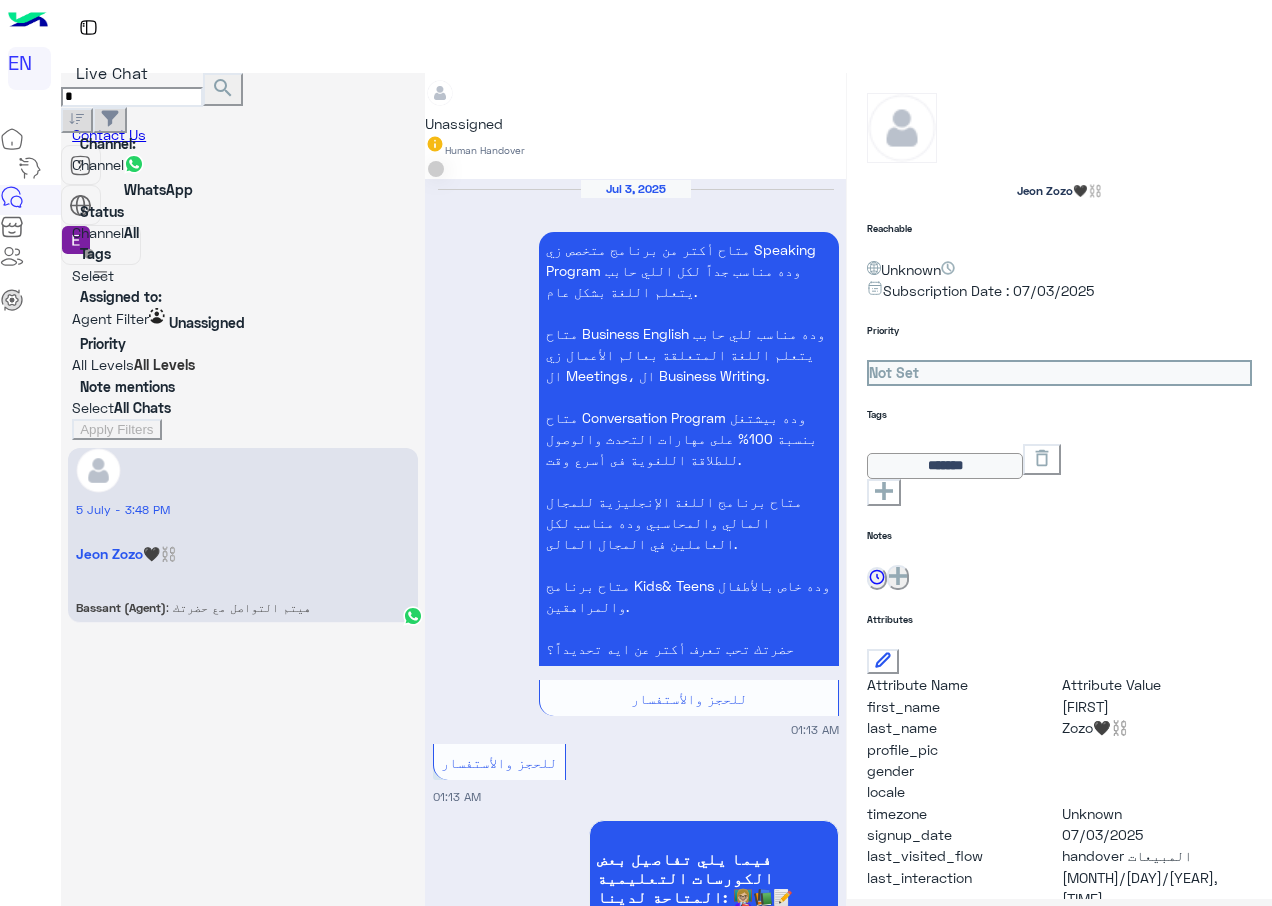 click on "search Channel: Channel WhatsApp Status Channel All Tags Select Assigned to: Agent Filter Unassigned Priority All Levels All Levels Note mentions Select All Chats Apply Filters" at bounding box center (243, 257) 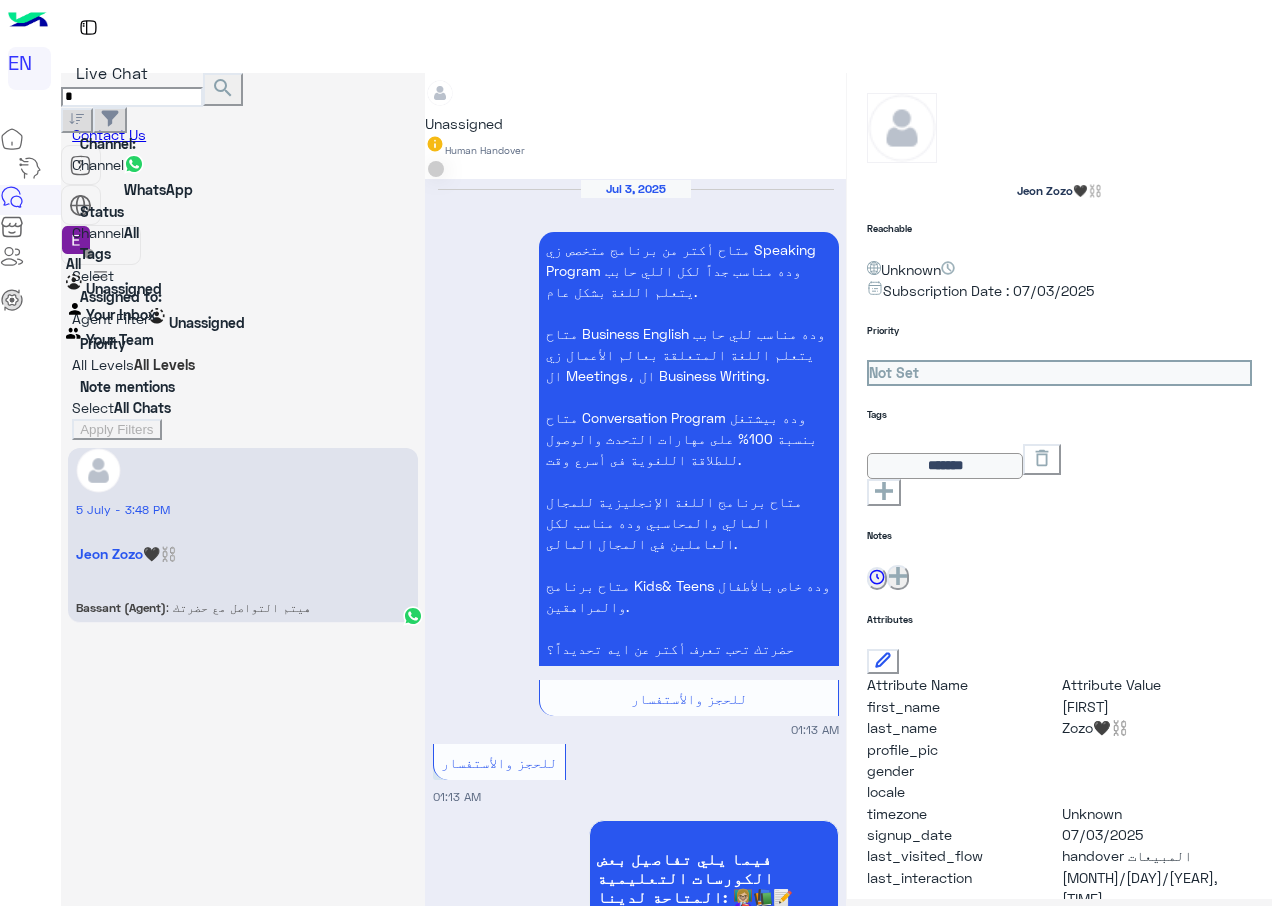 click on "[MONTH] [DAY] - [TIME] [FIRST] (Agent) : هيتم التواصل مع حضرتك" at bounding box center [243, 860] 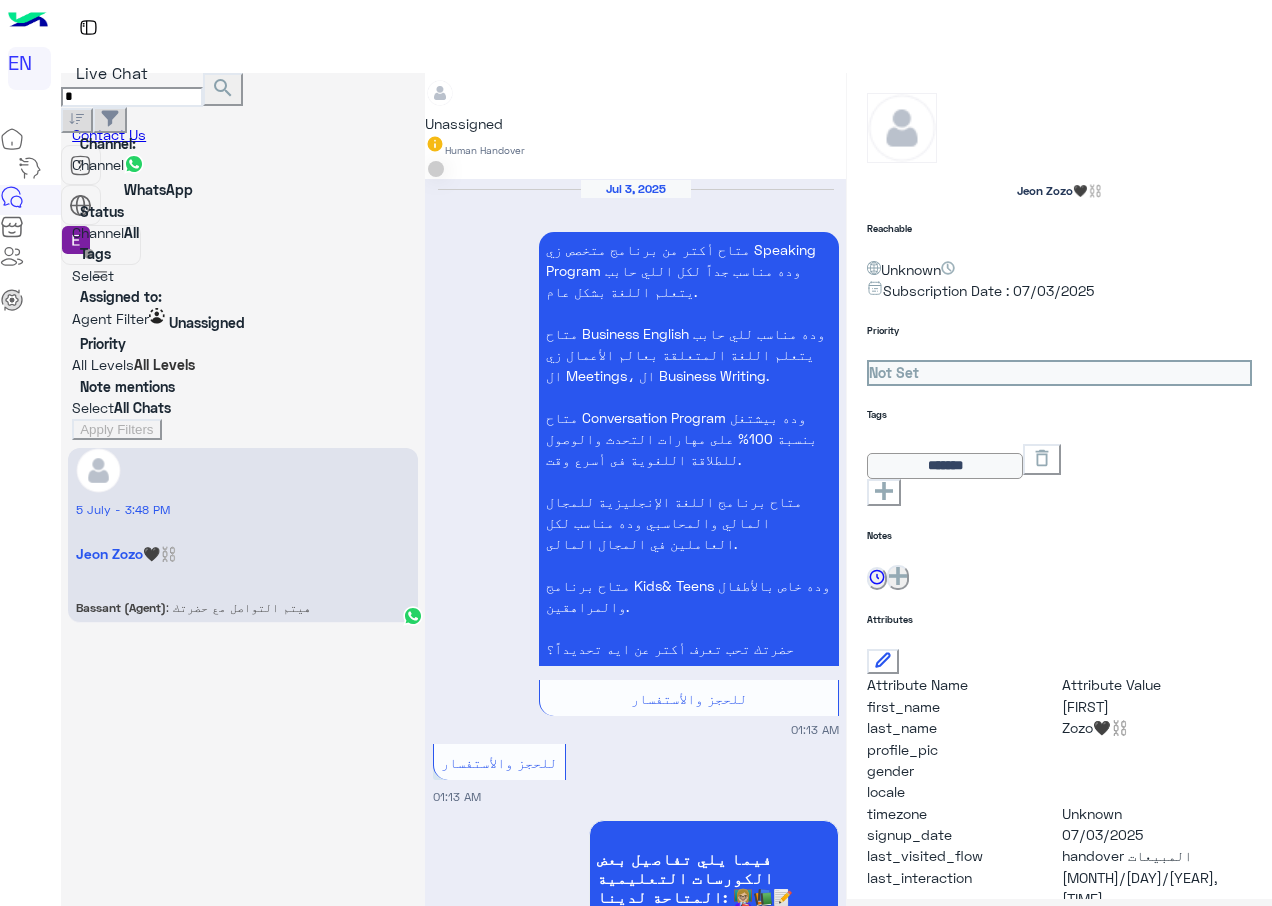 click at bounding box center [243, 318] 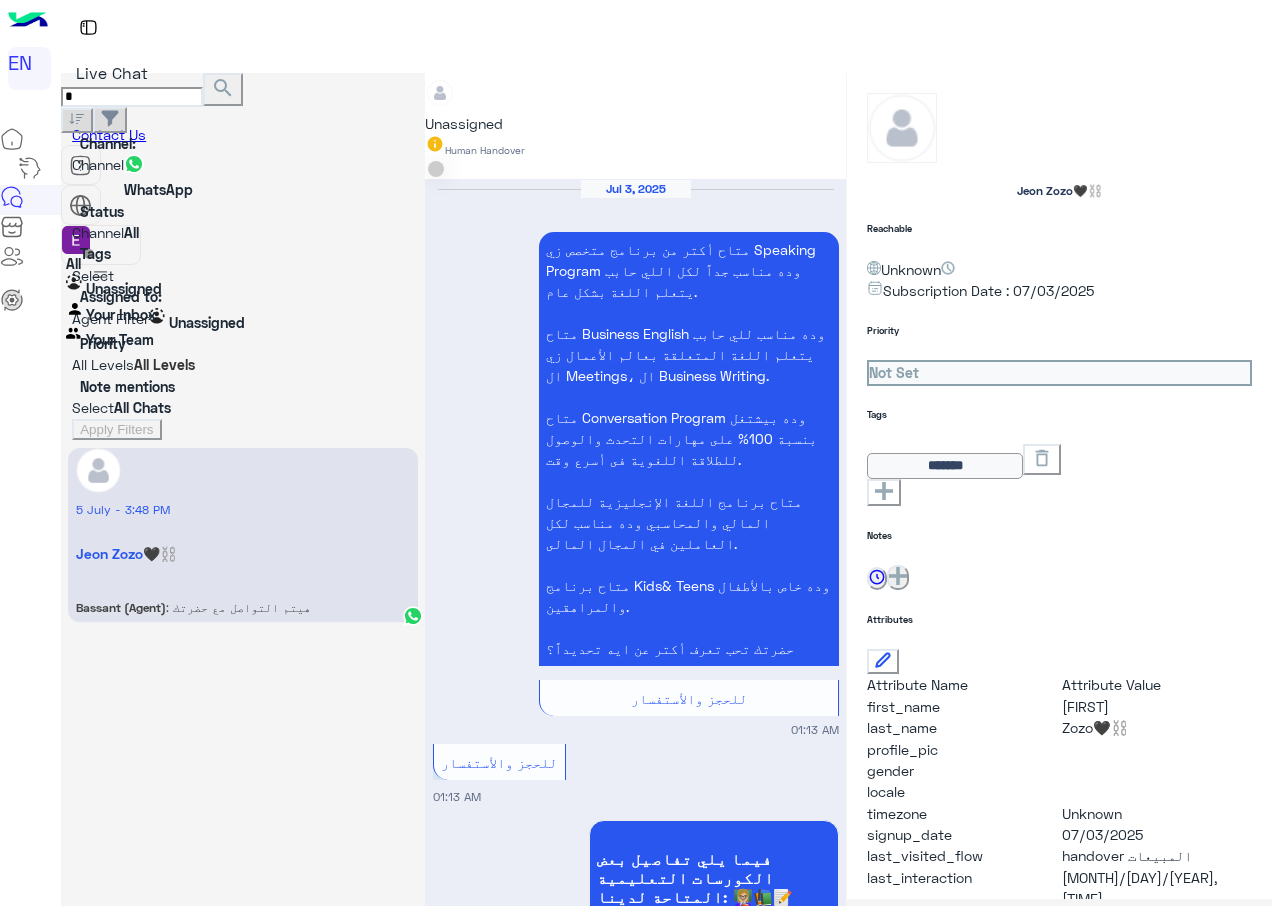 click on "Unassigned" at bounding box center (124, 288) 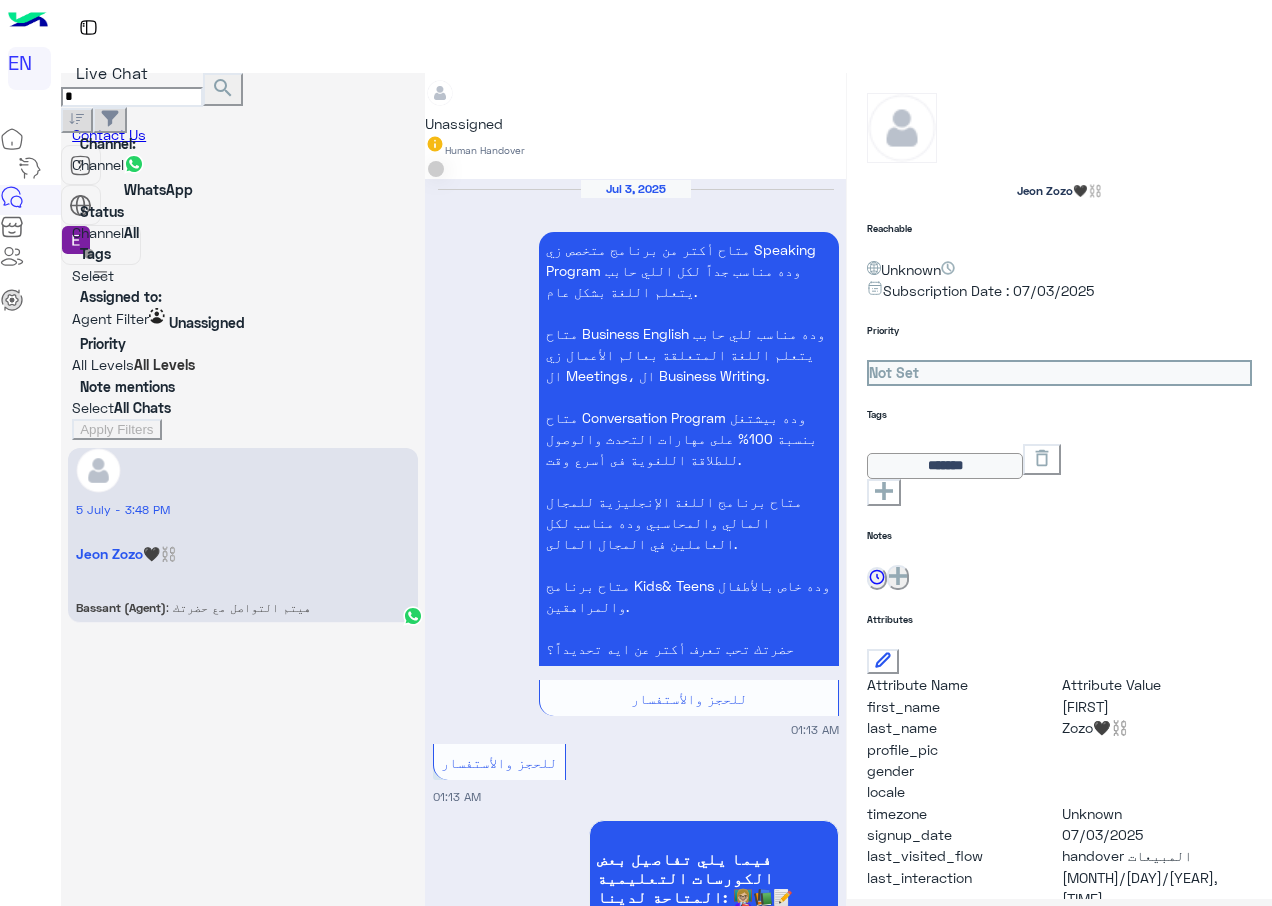 click on "search" at bounding box center [223, 88] 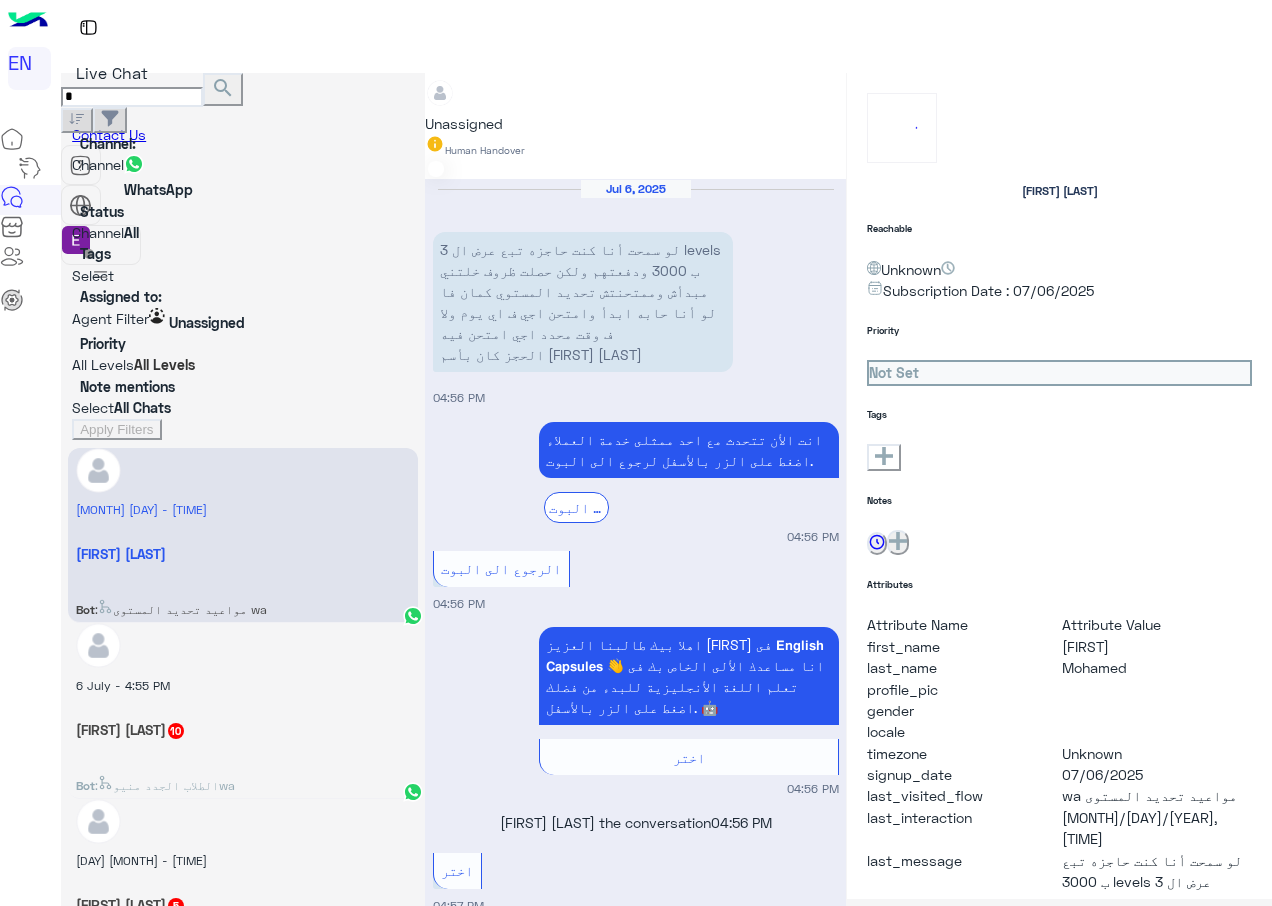 scroll, scrollTop: 1437, scrollLeft: 0, axis: vertical 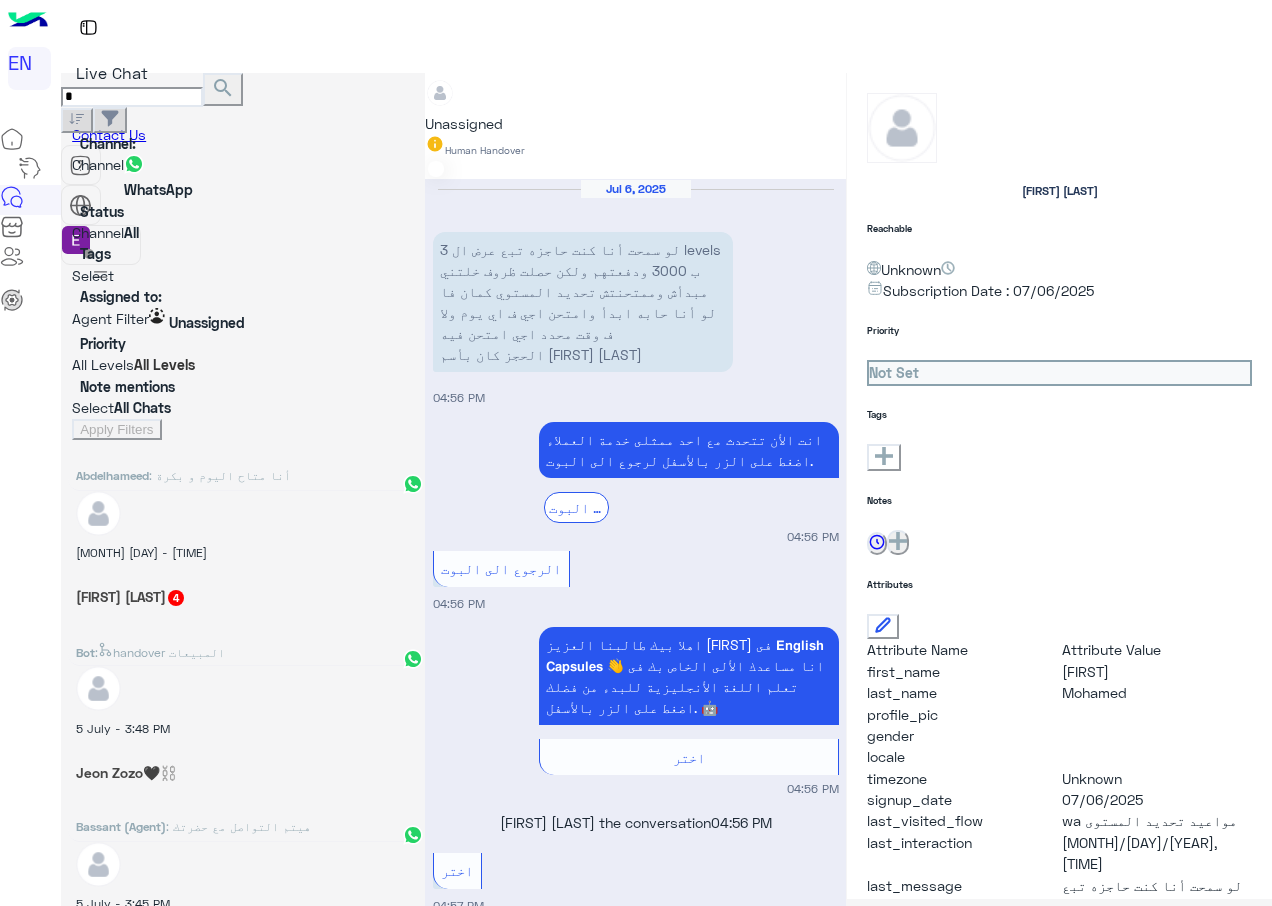 click at bounding box center (132, 97) 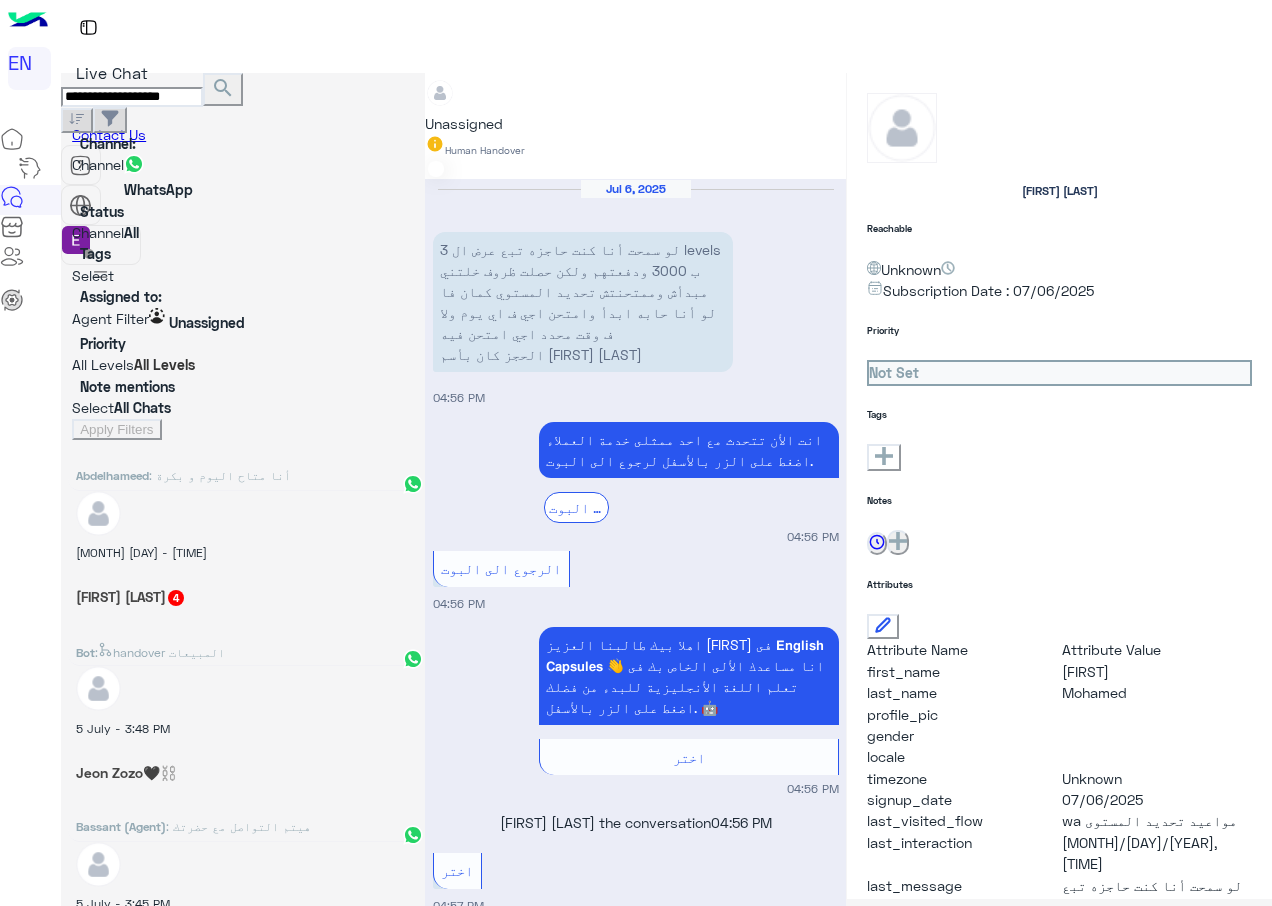 type on "**********" 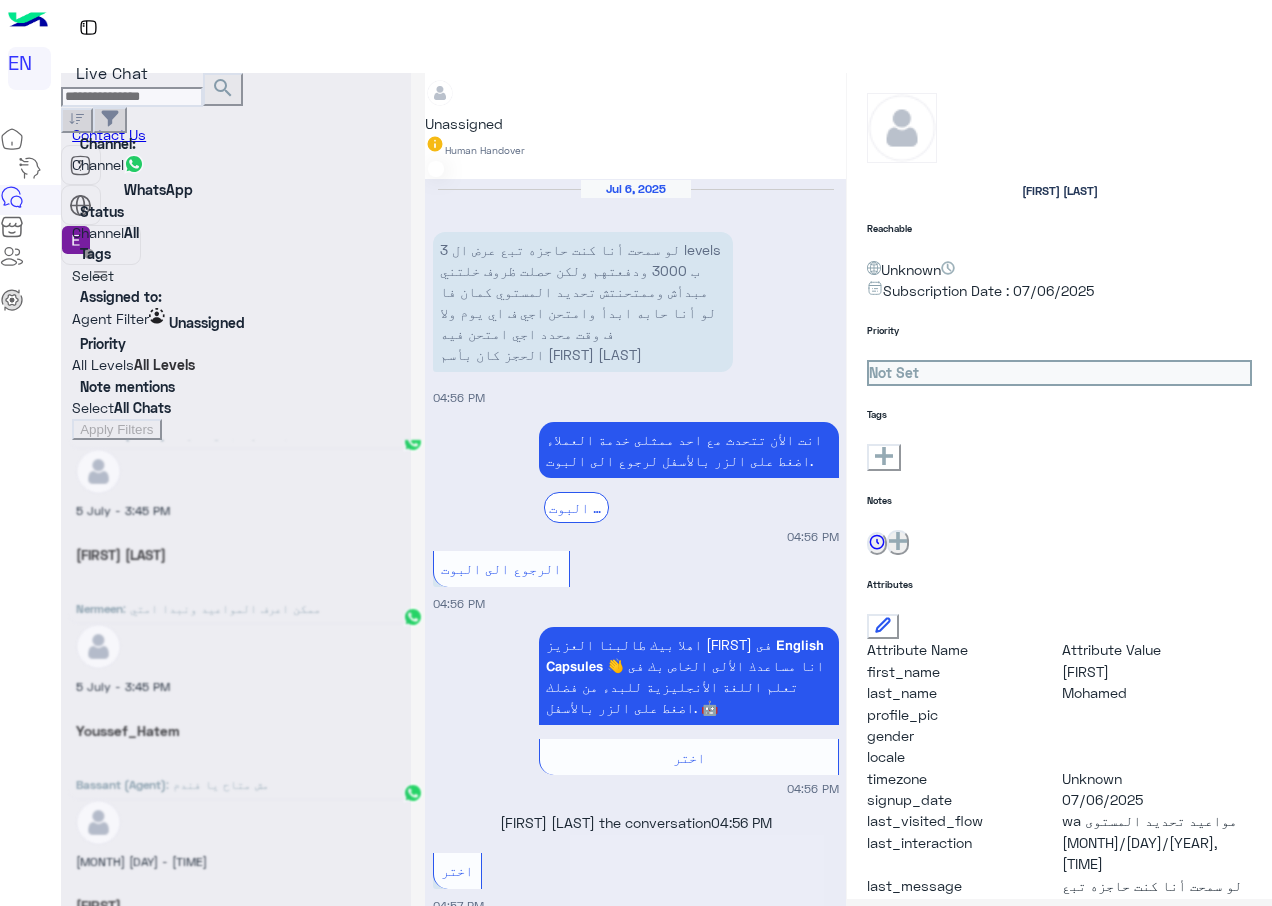 scroll, scrollTop: 10, scrollLeft: 0, axis: vertical 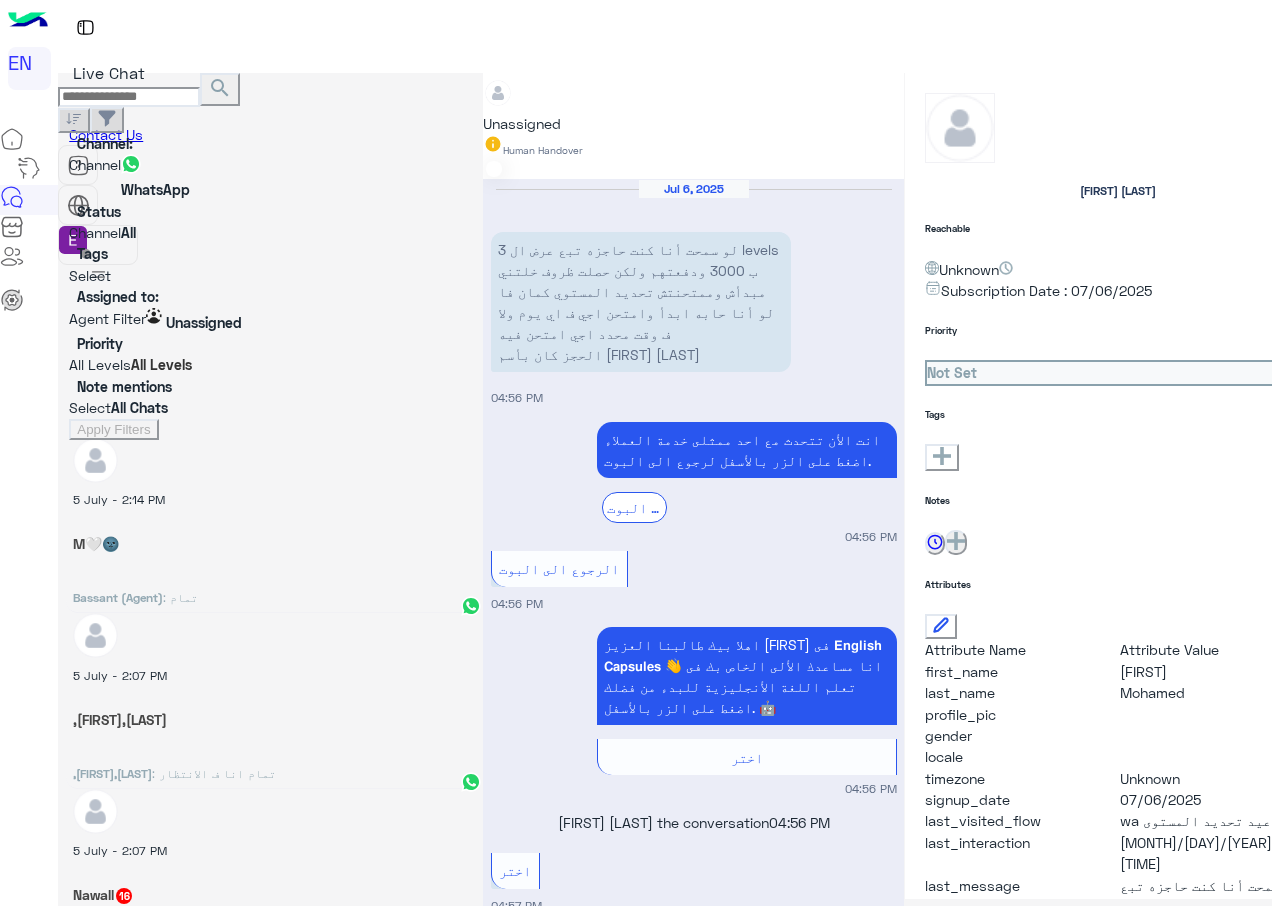 click at bounding box center (129, 97) 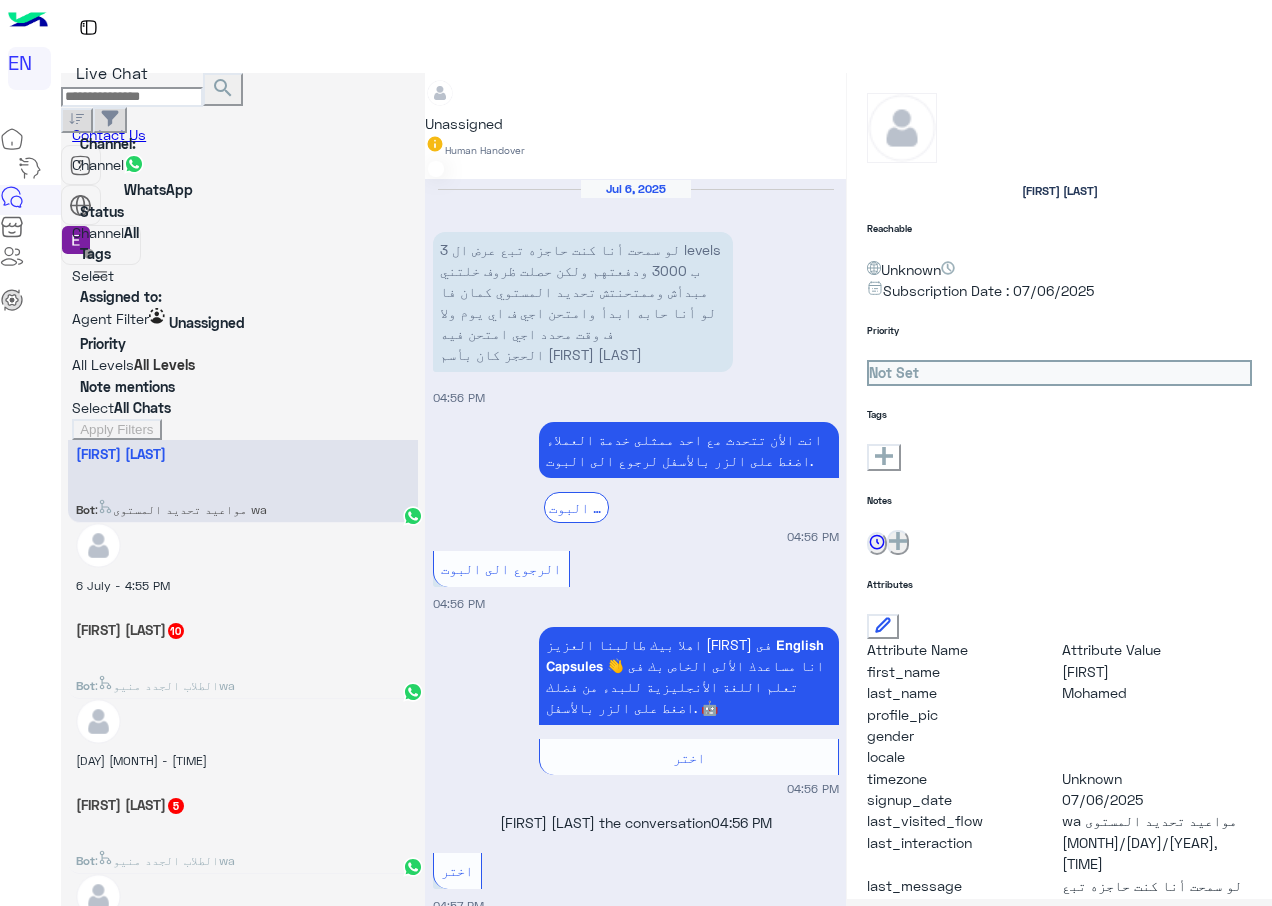 scroll, scrollTop: 0, scrollLeft: 0, axis: both 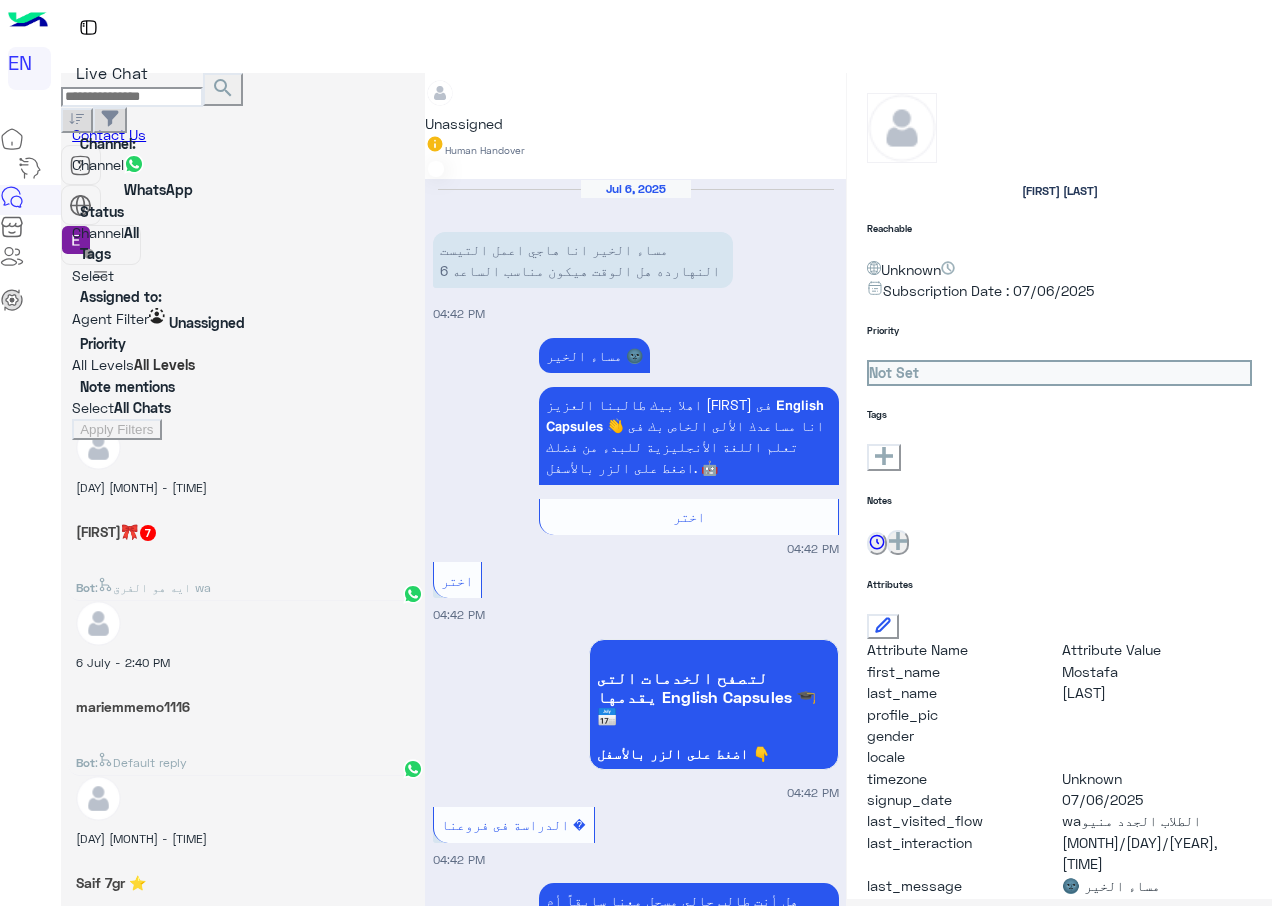 type 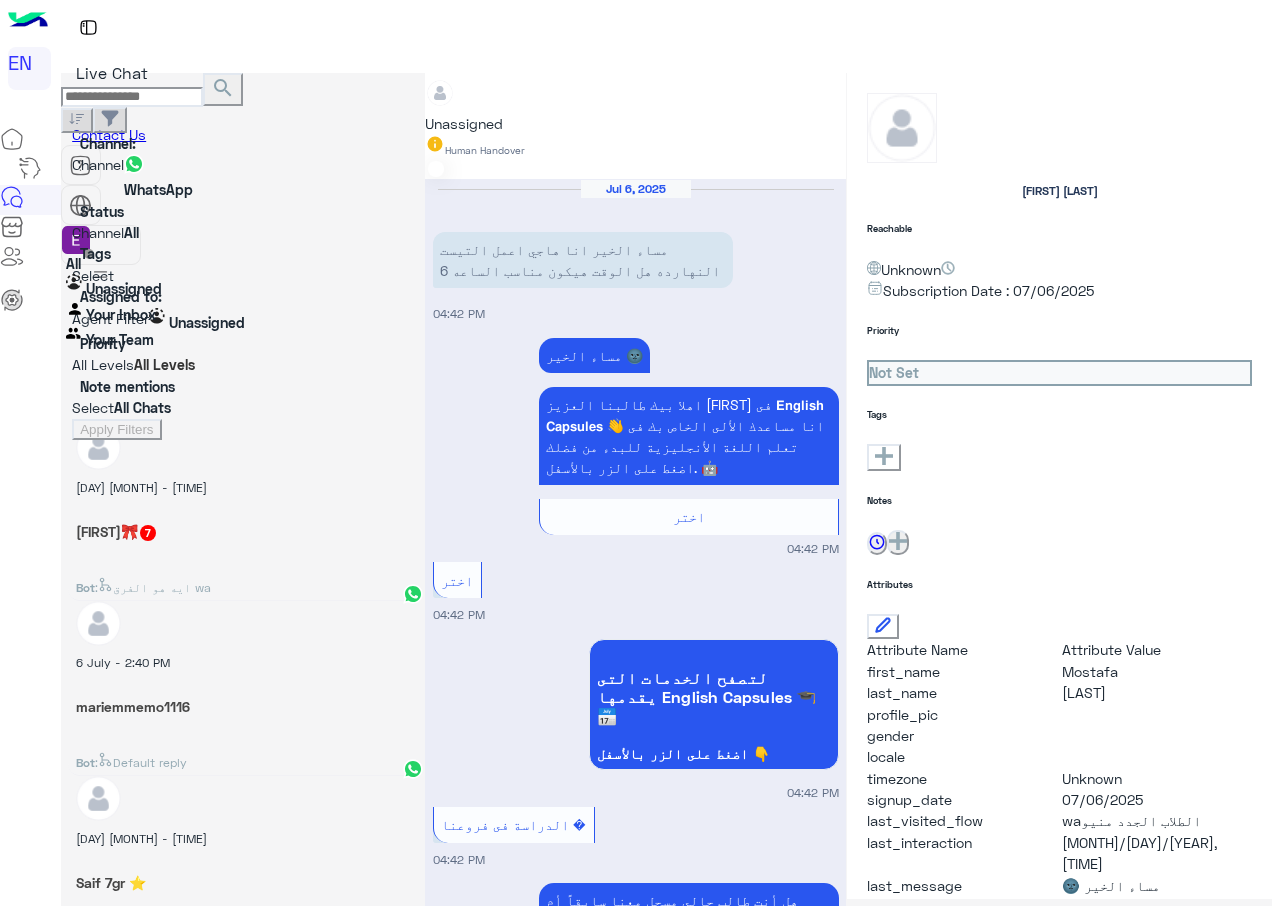 click at bounding box center (243, 318) 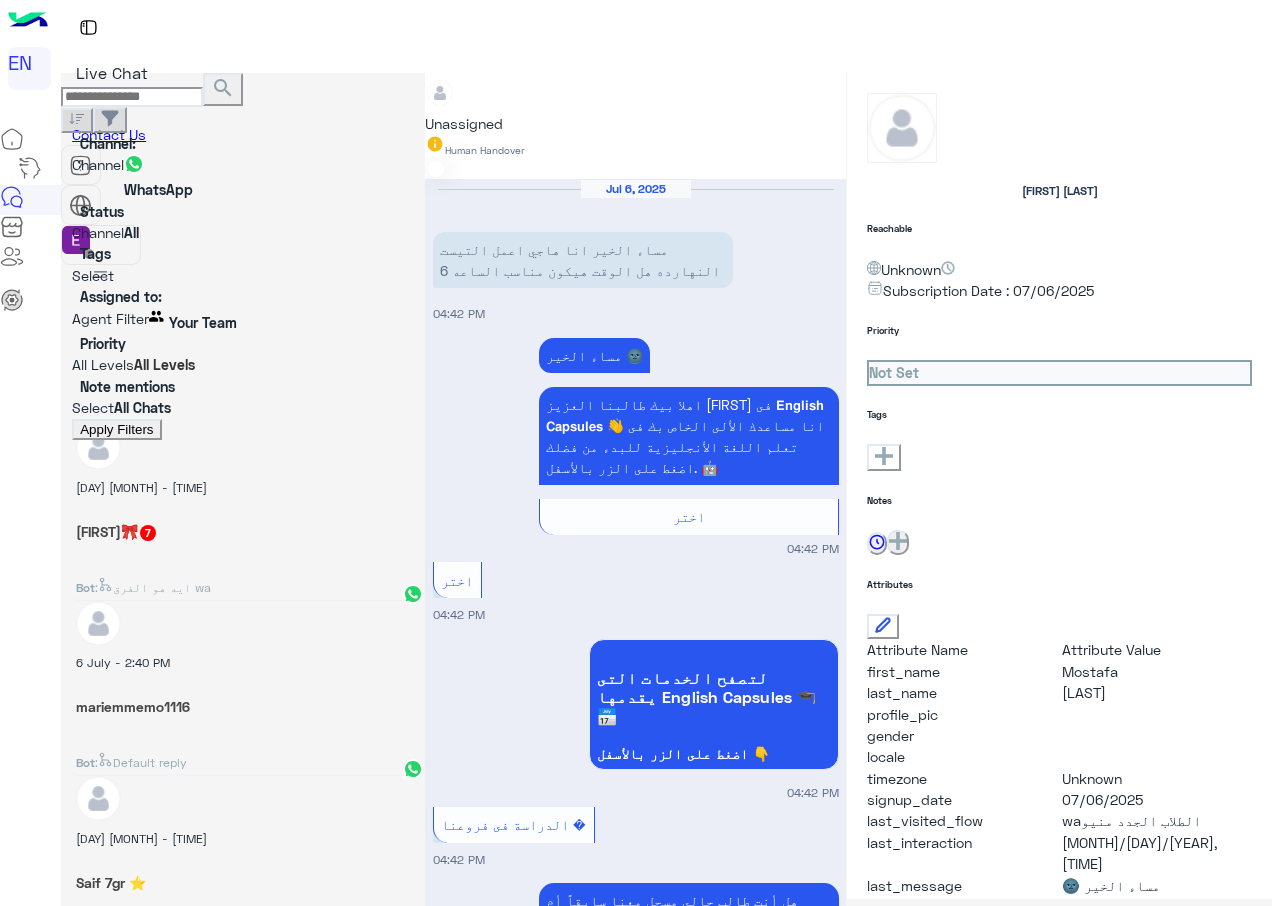 click on "Apply Filters" at bounding box center [116, 429] 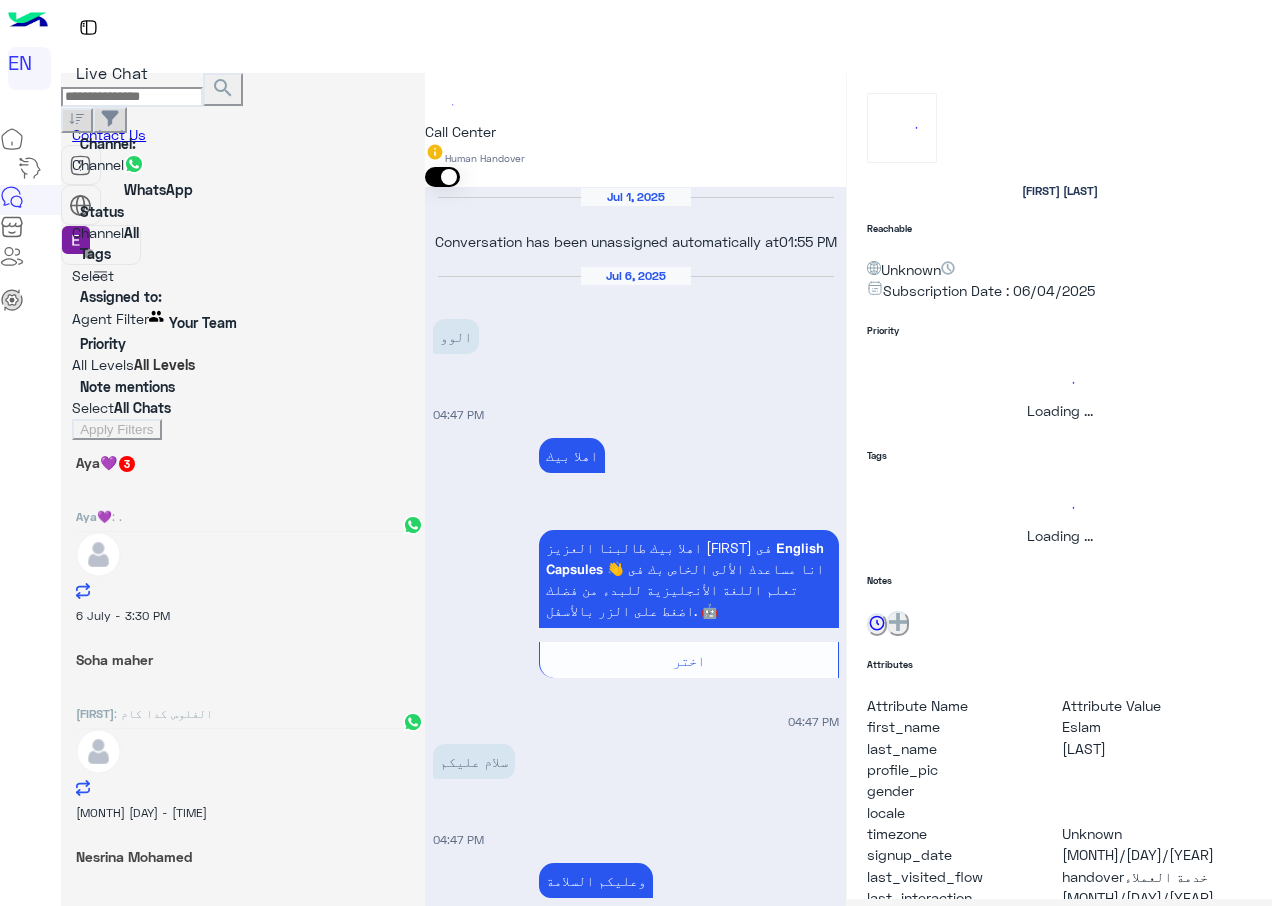 scroll, scrollTop: 1454, scrollLeft: 0, axis: vertical 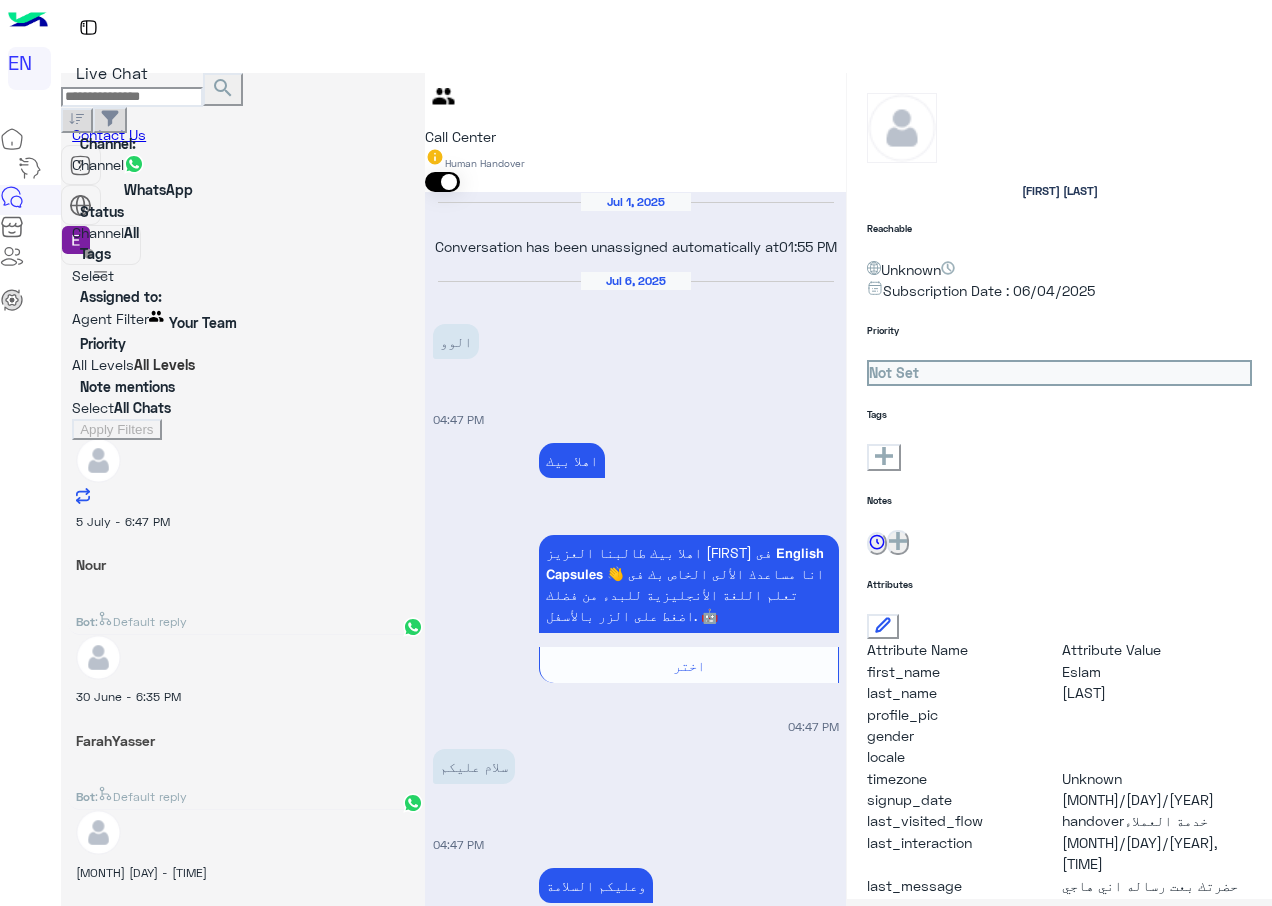 click on "Bot :   Default reply" at bounding box center (243, 616) 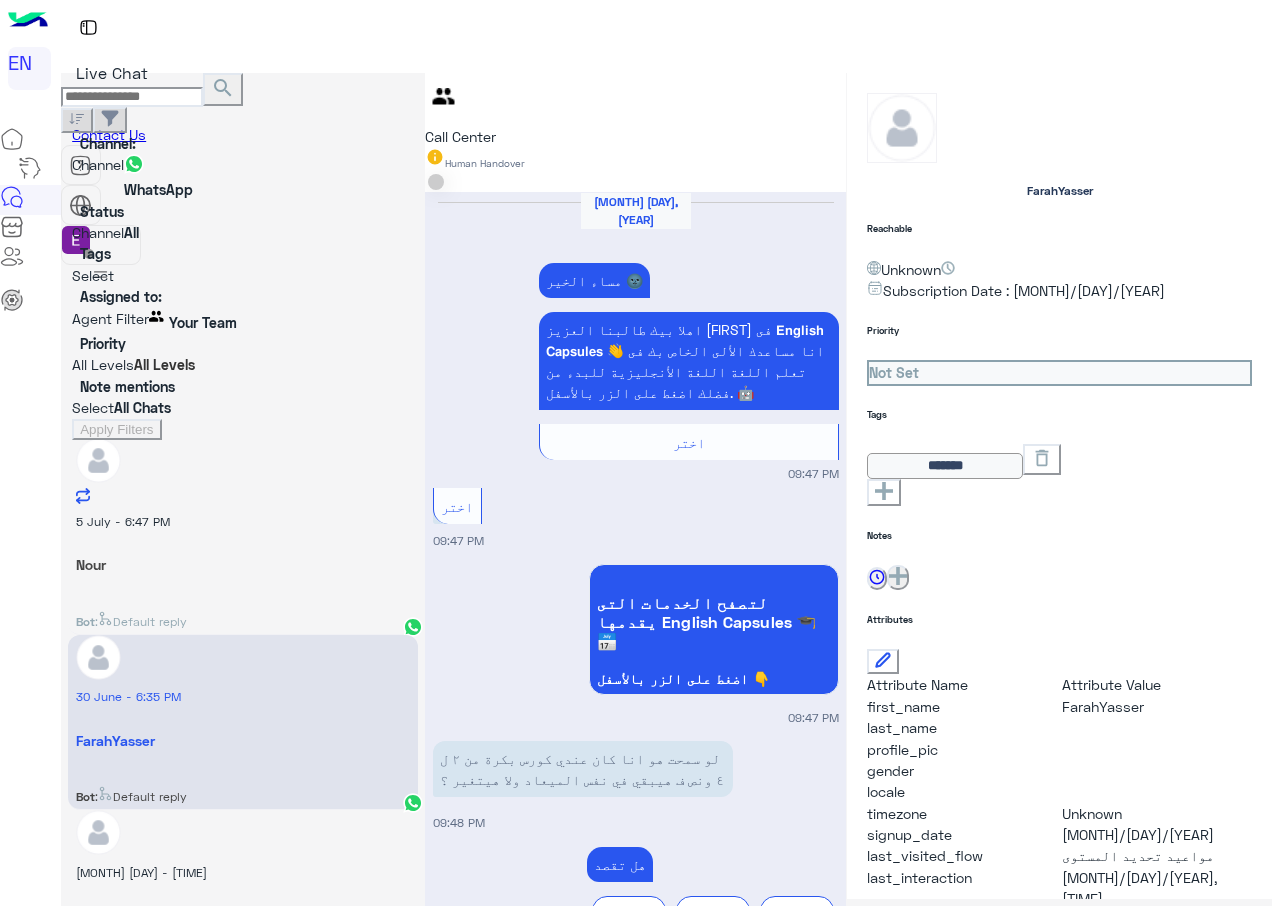 scroll, scrollTop: 2085, scrollLeft: 0, axis: vertical 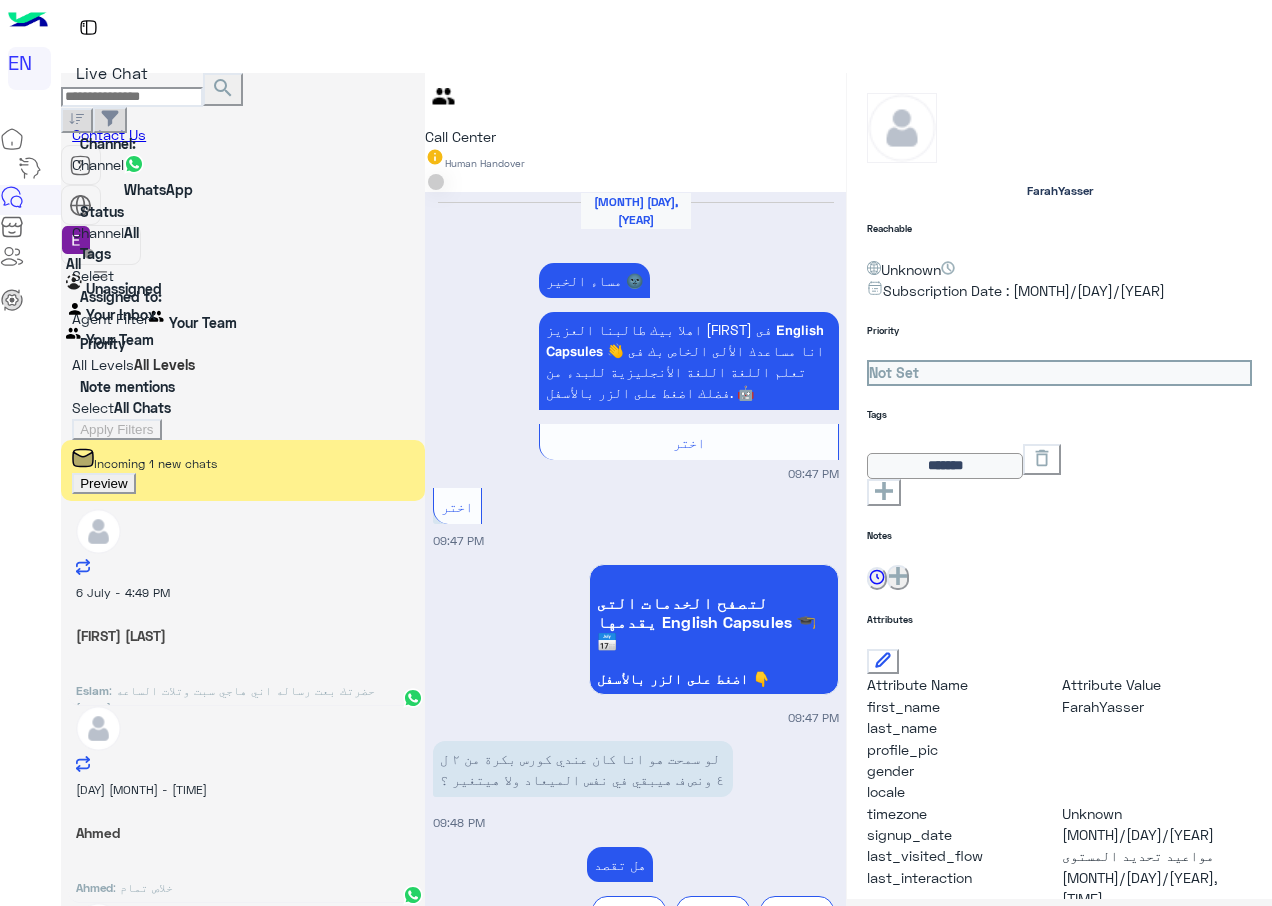click at bounding box center (72, 321) 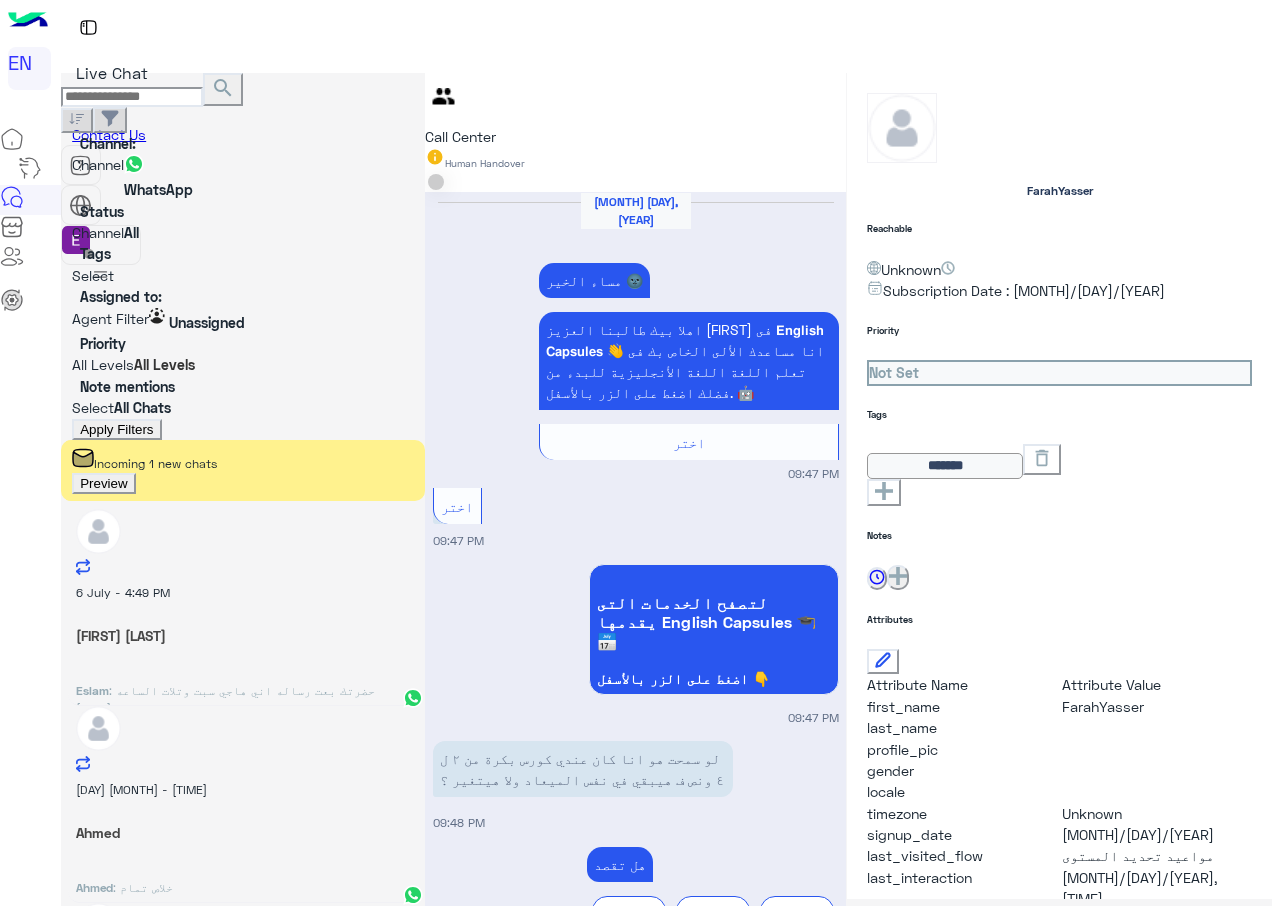 click on "Apply Filters" at bounding box center [116, 429] 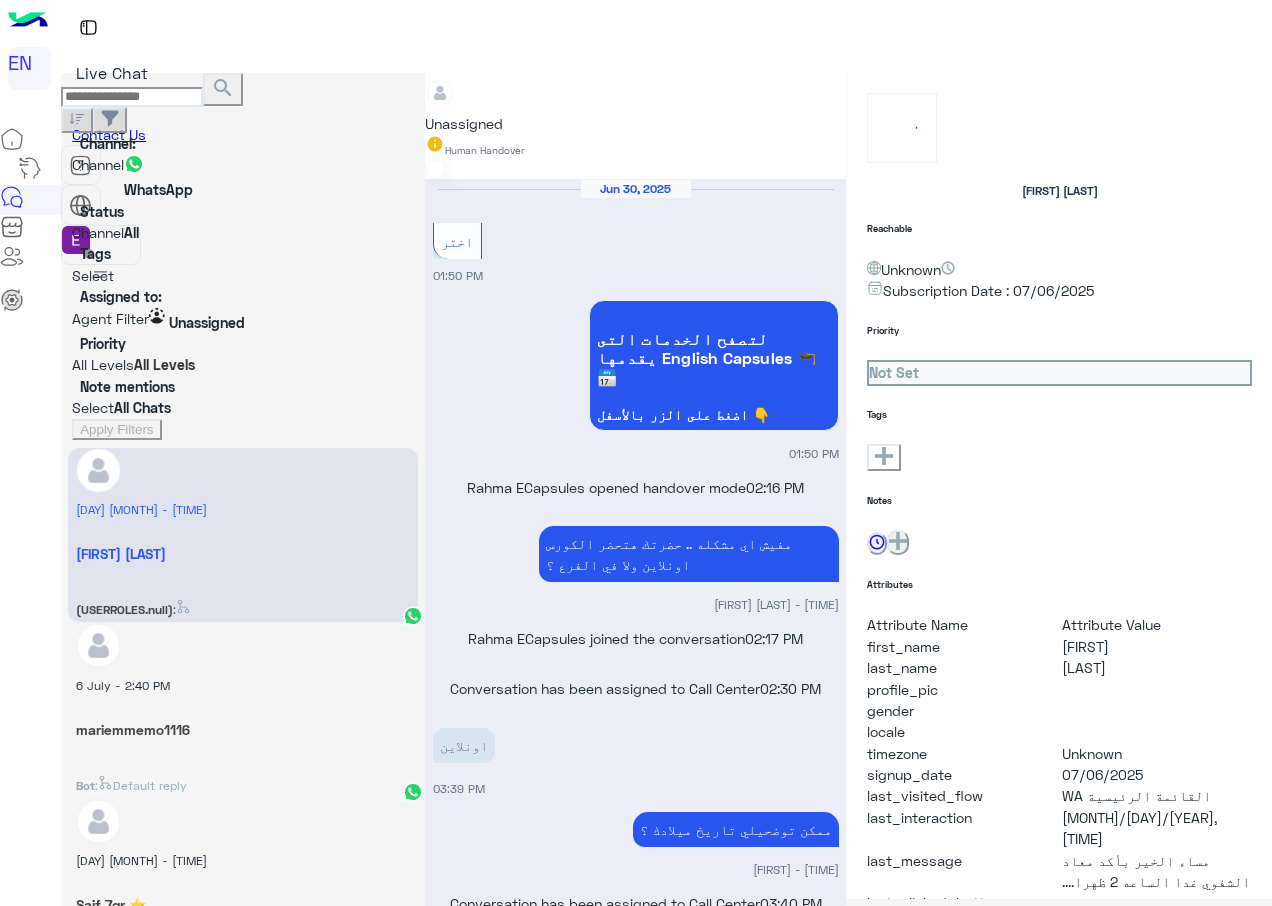 scroll, scrollTop: 1939, scrollLeft: 0, axis: vertical 